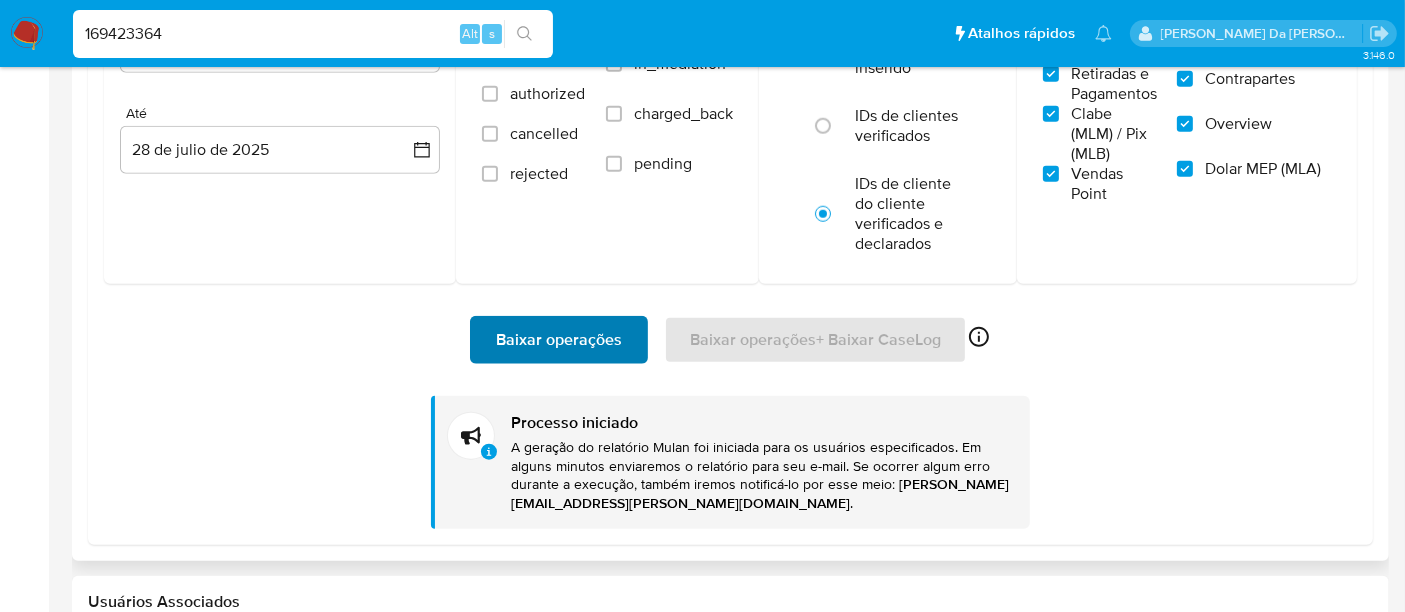 scroll, scrollTop: 2111, scrollLeft: 0, axis: vertical 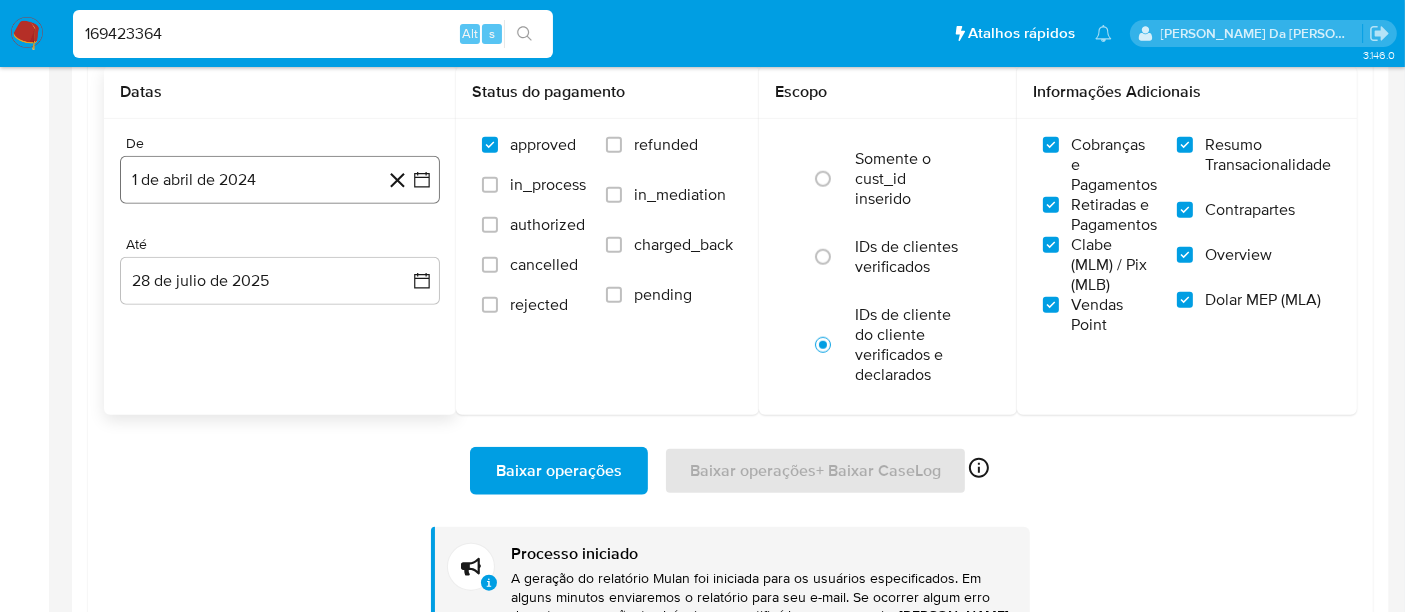 click on "1 de abril de 2024" at bounding box center [280, 180] 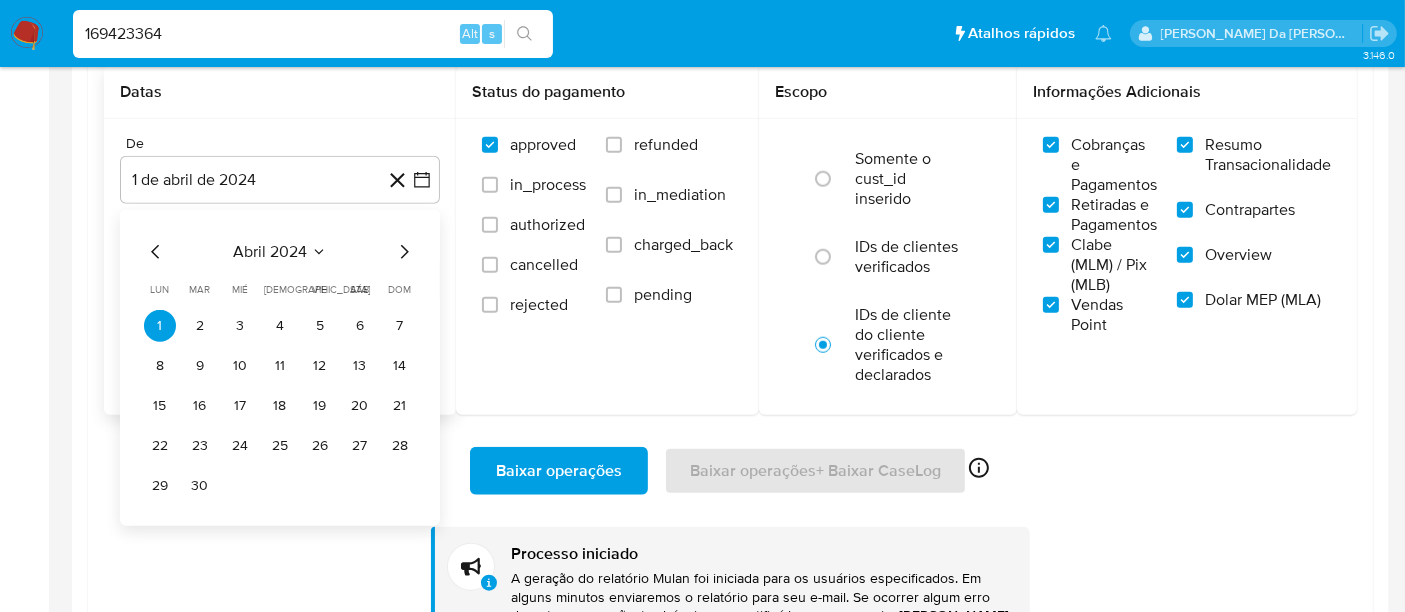 click on "abril 2024" at bounding box center [270, 252] 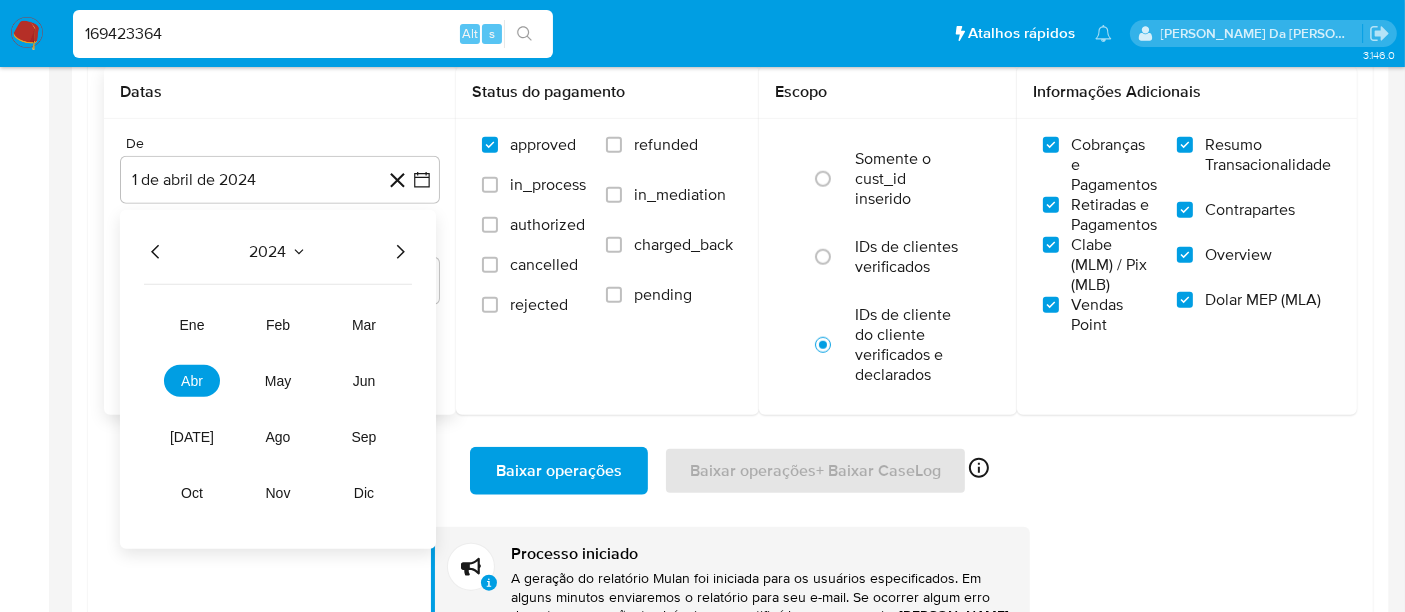 click 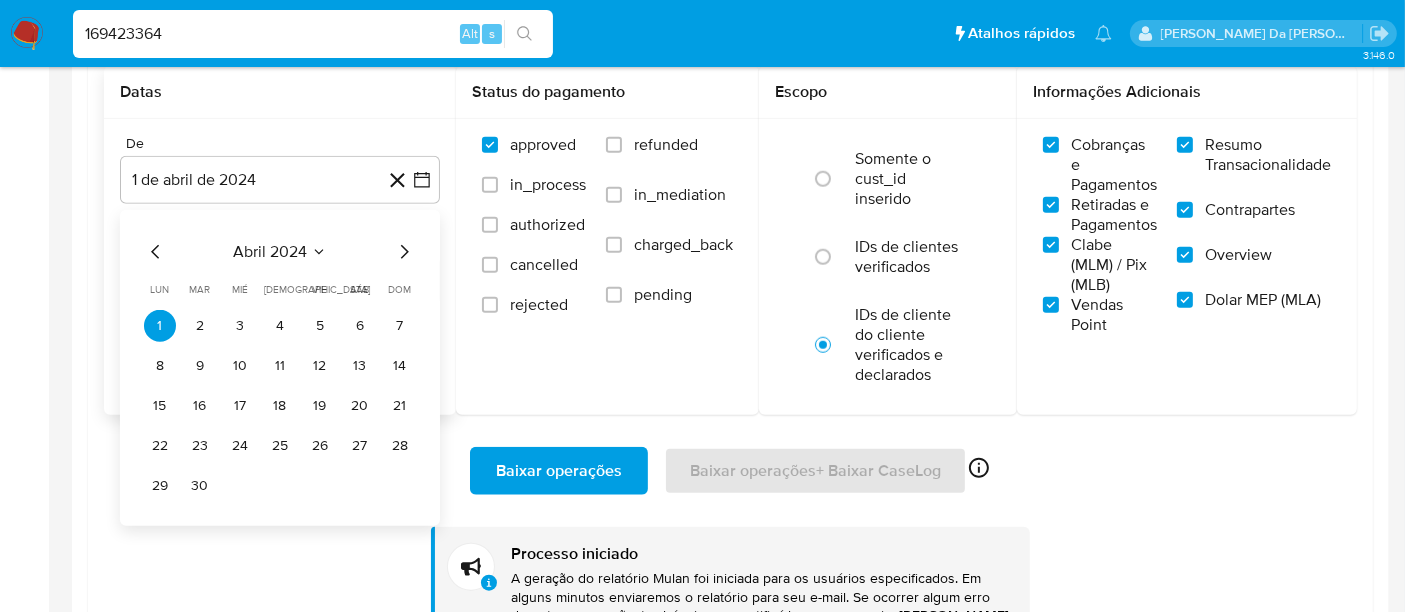click 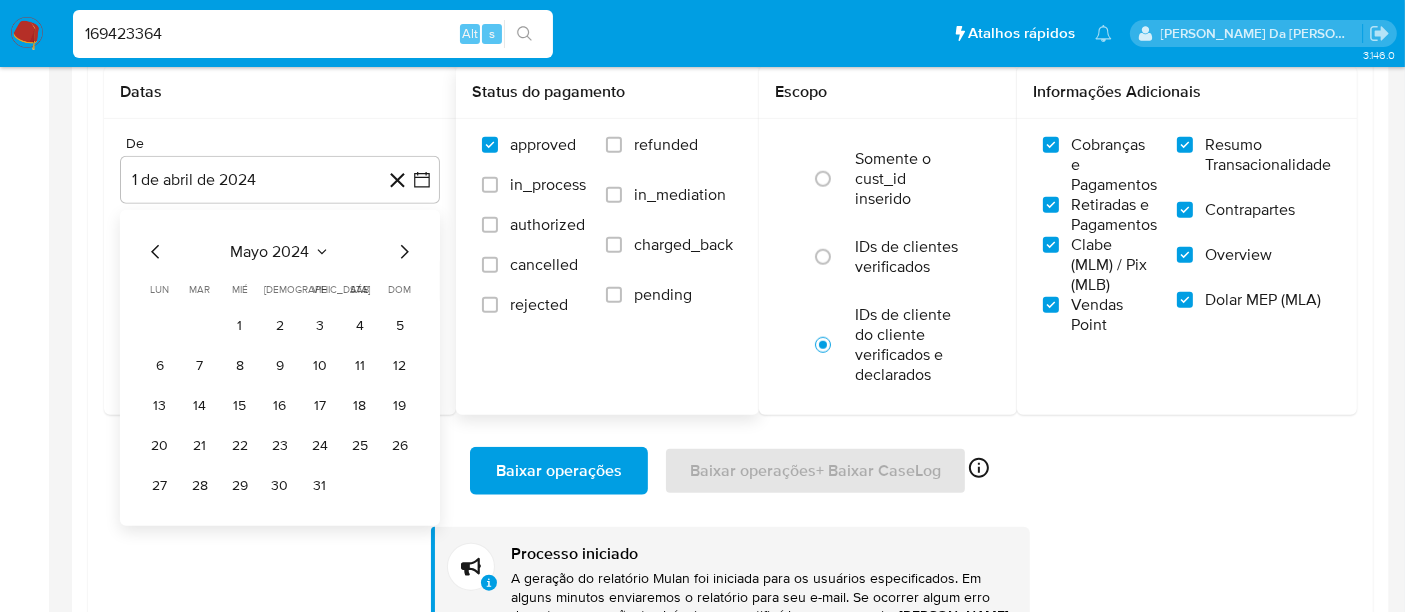click on "approved in_process authorized cancelled rejected refunded in_mediation charged_back pending" at bounding box center [607, 235] 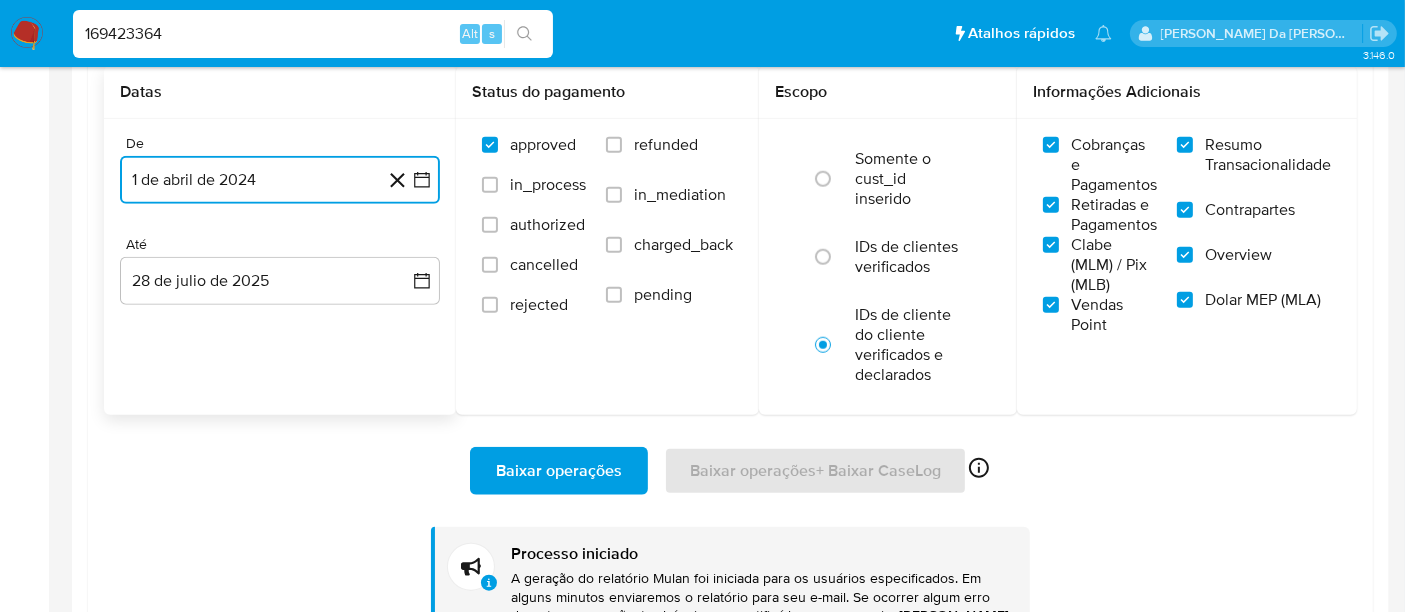 click on "1 de abril de 2024" at bounding box center [280, 180] 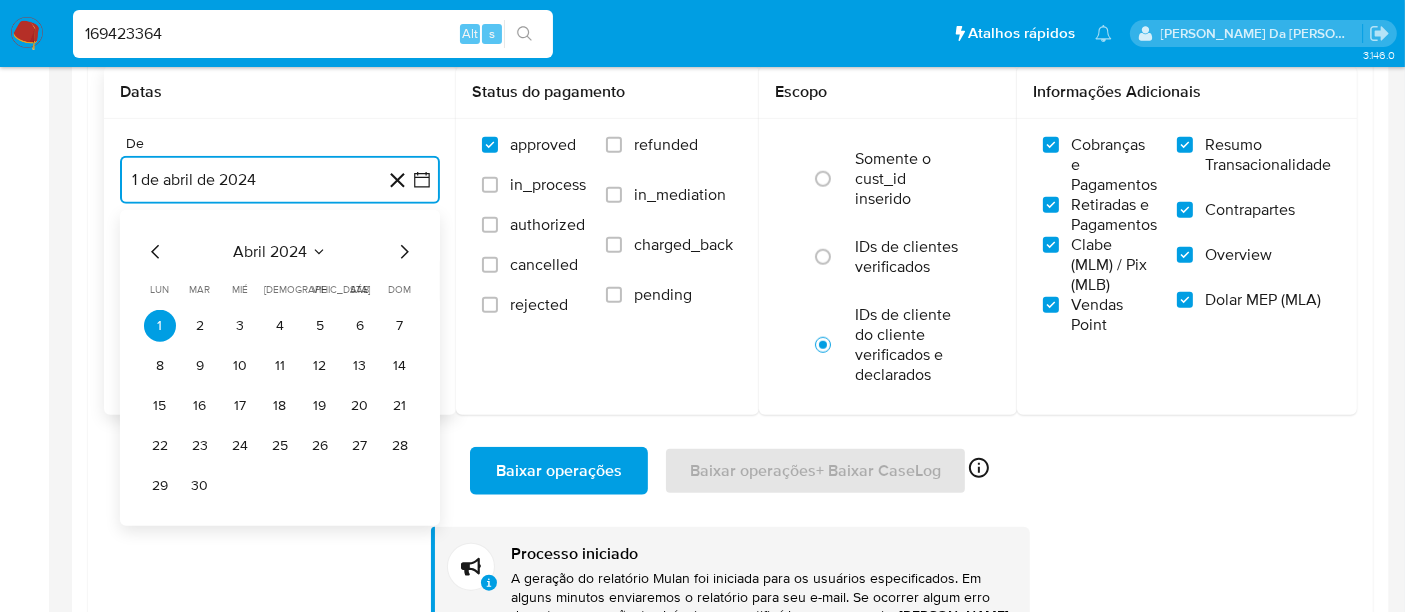 click 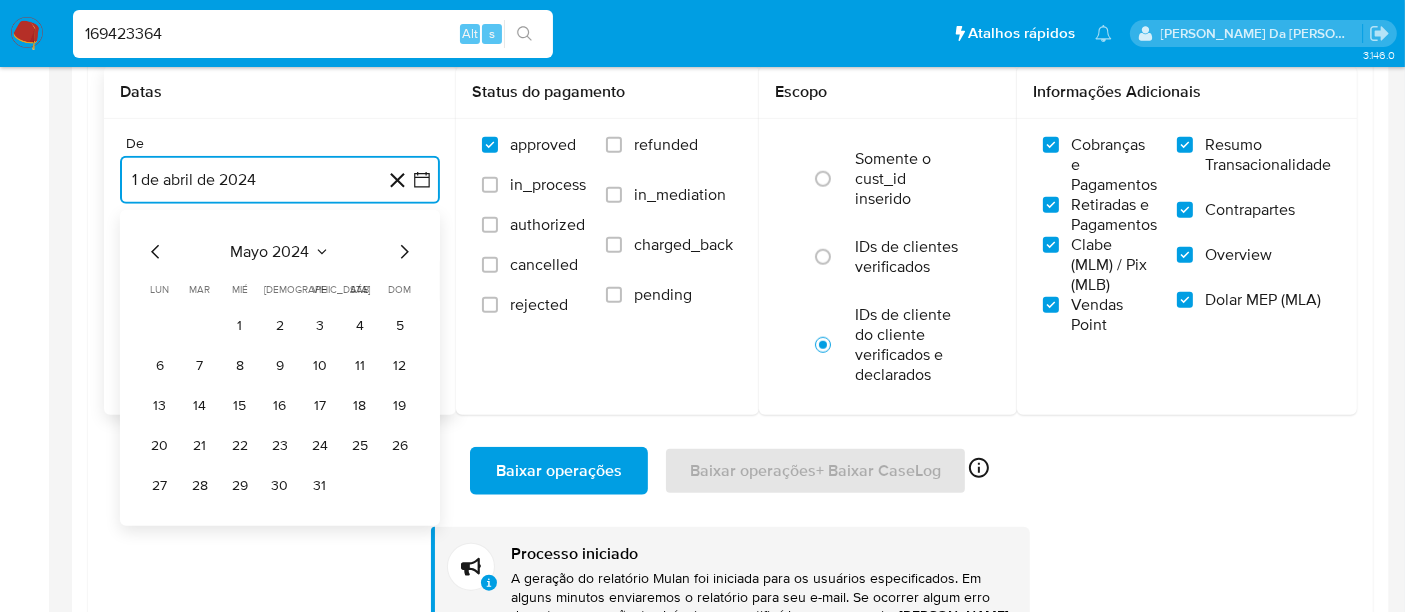 click 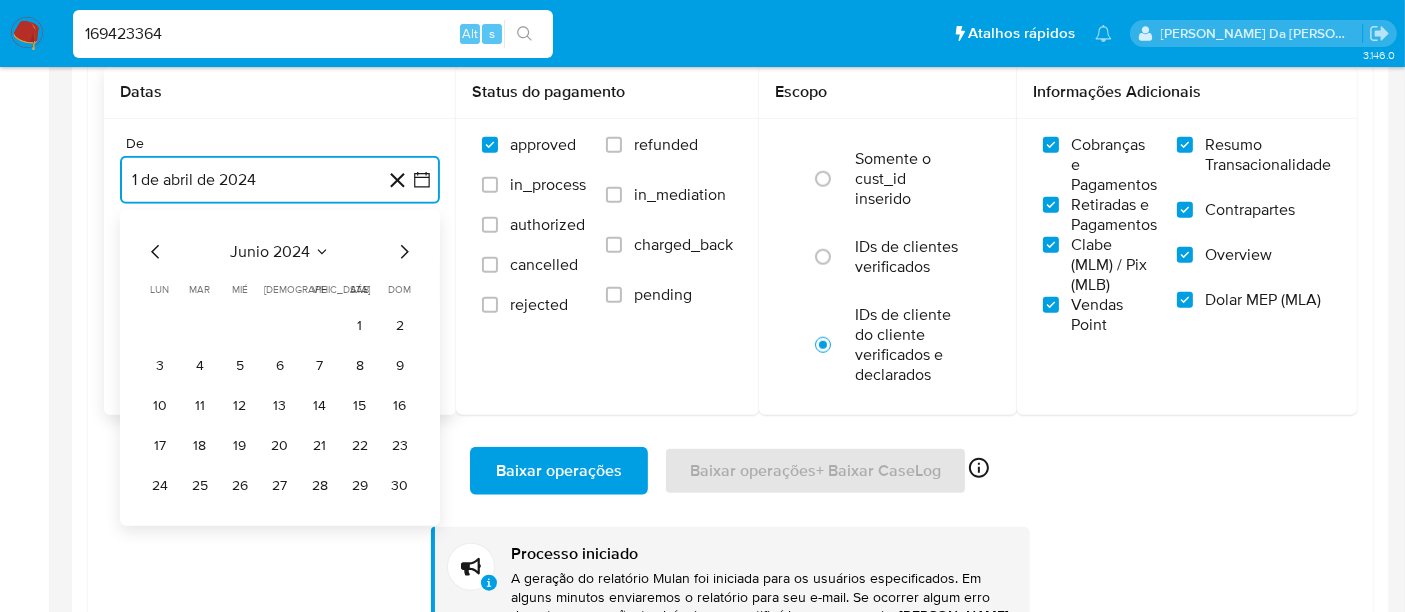 click 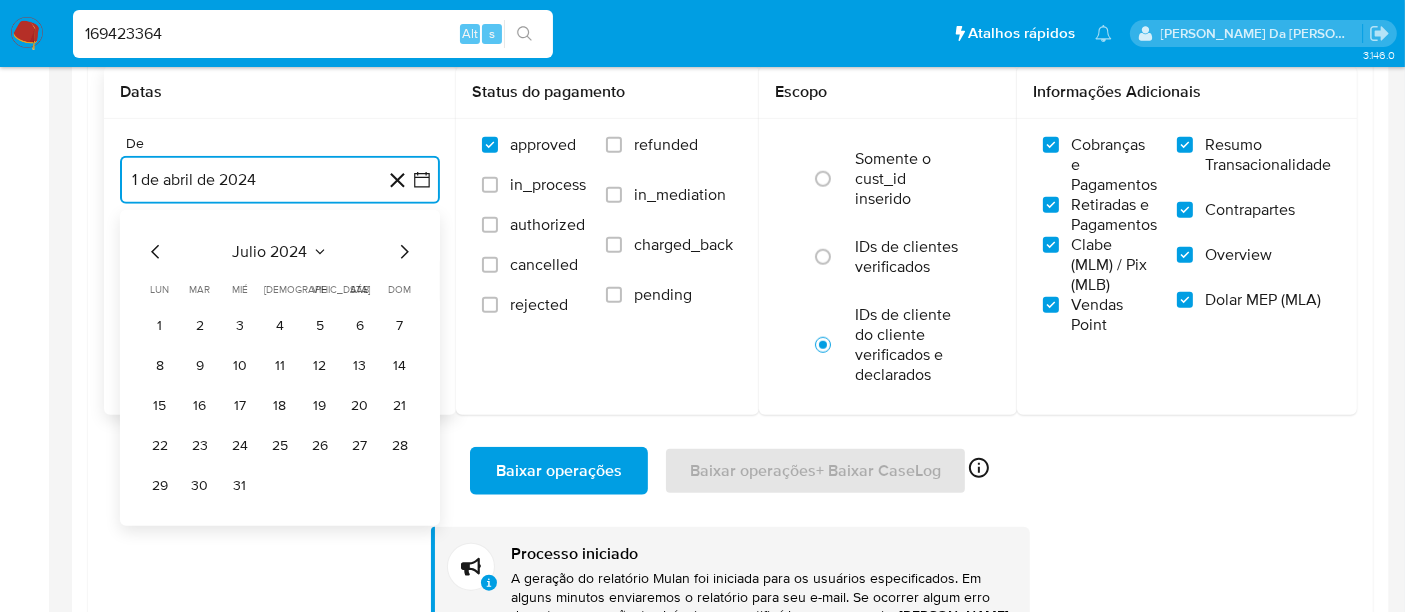 click 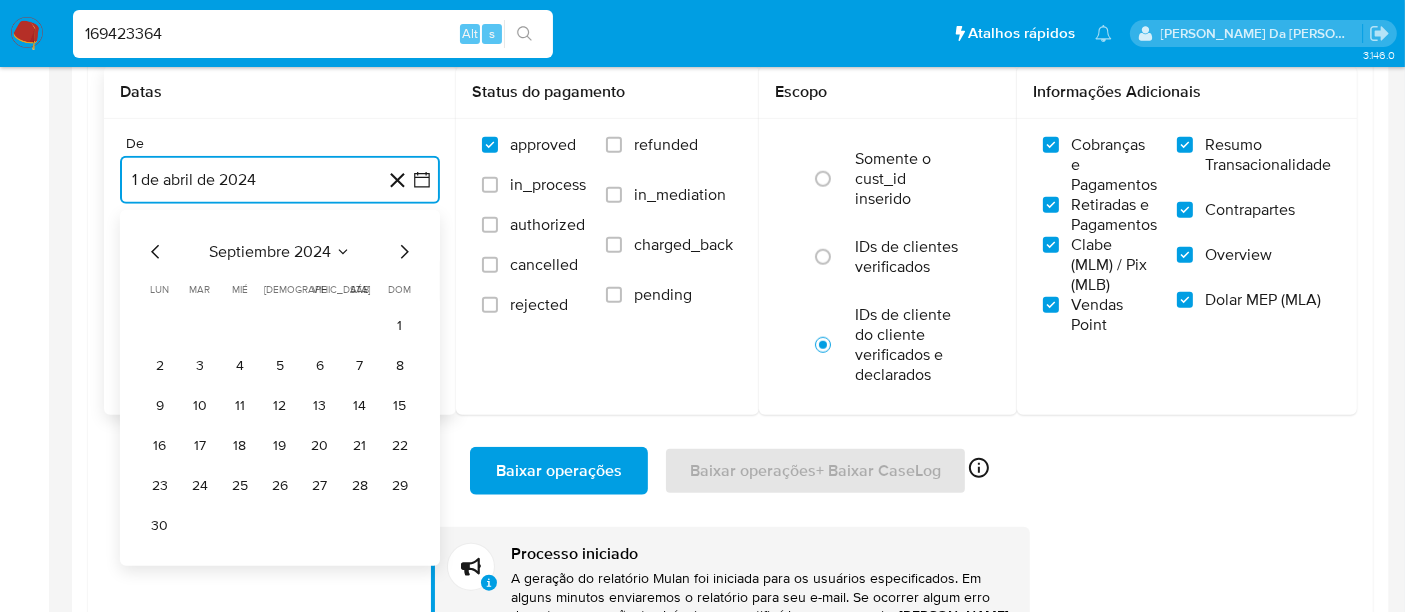 click 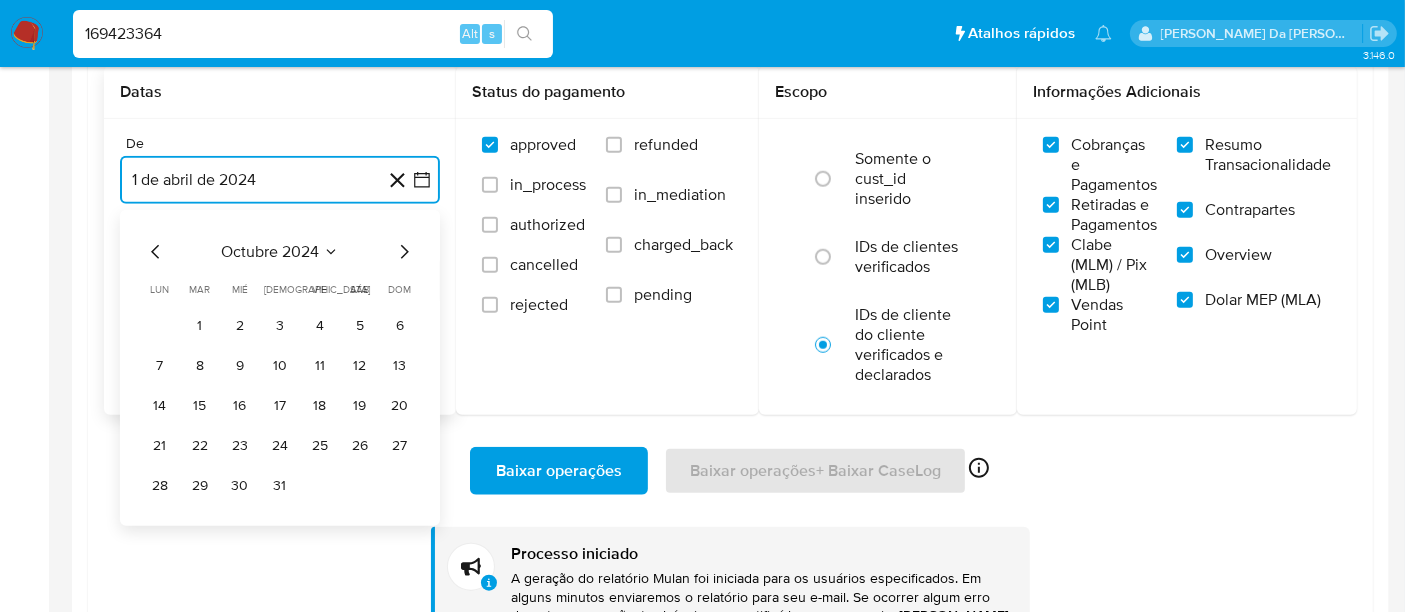 click 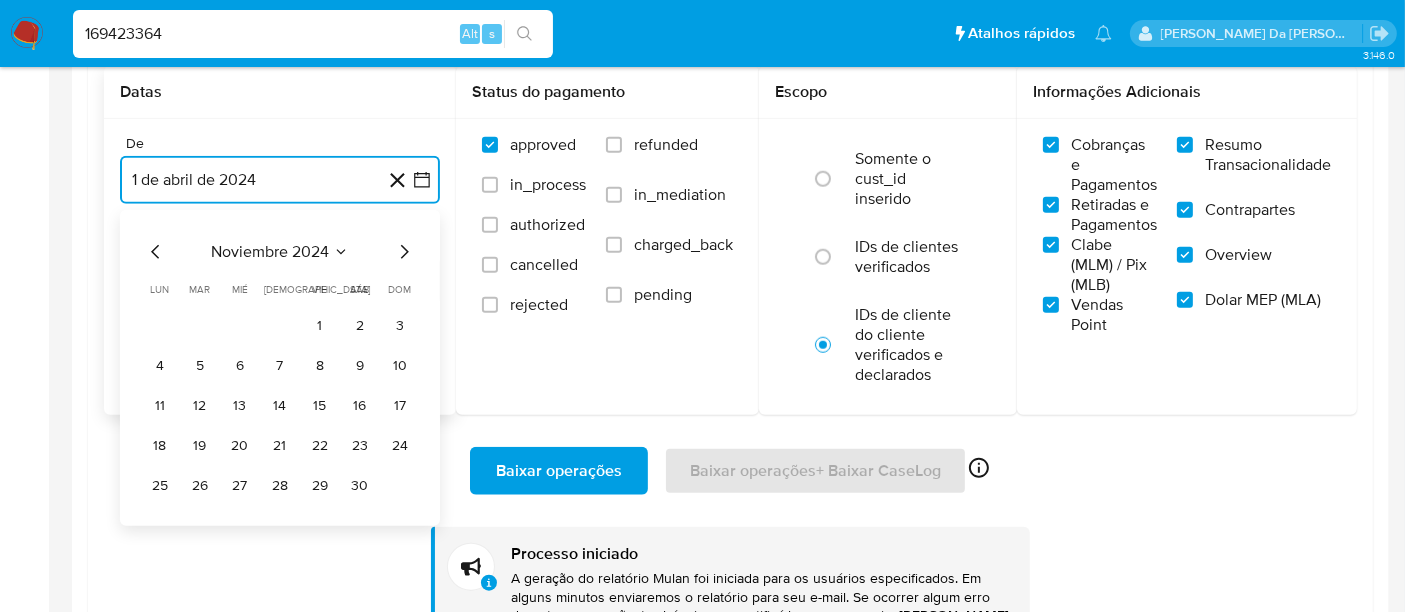 click 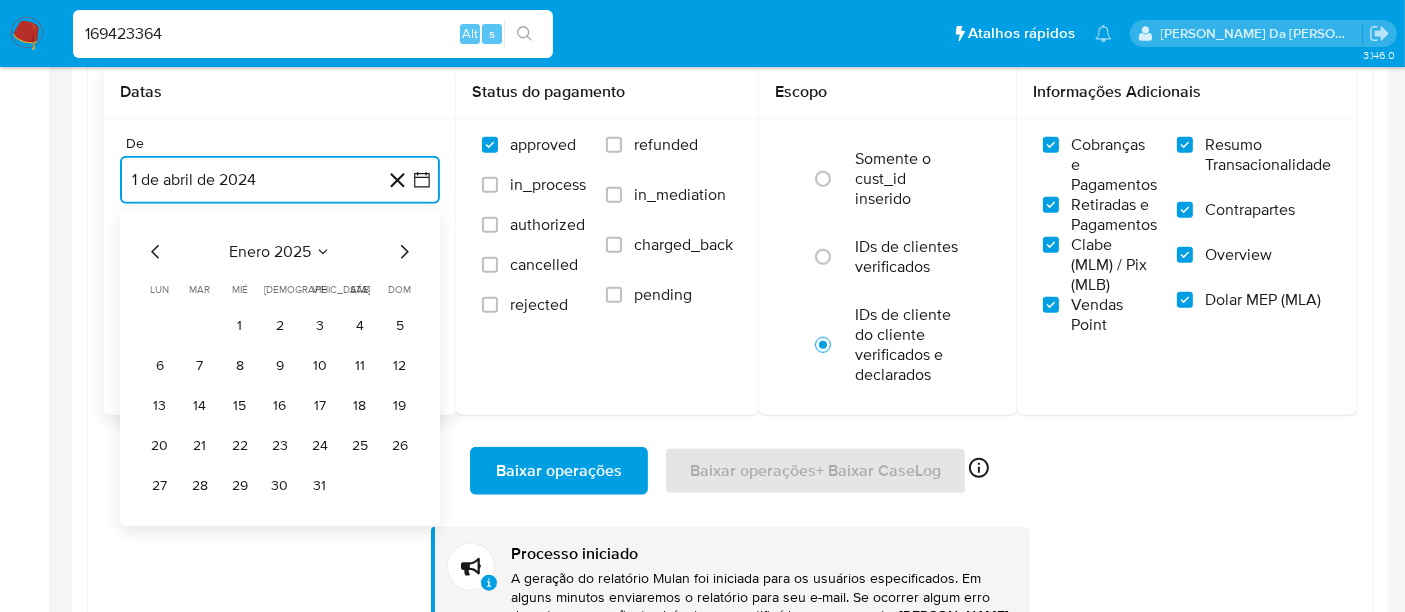 click 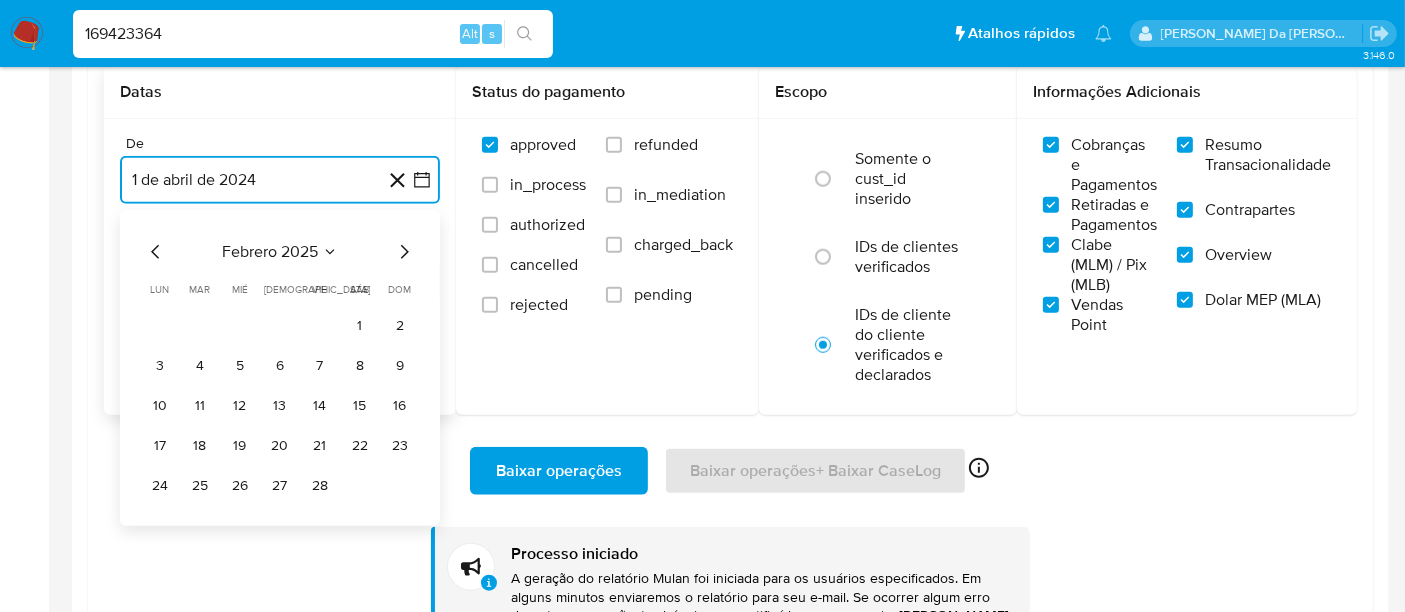 click 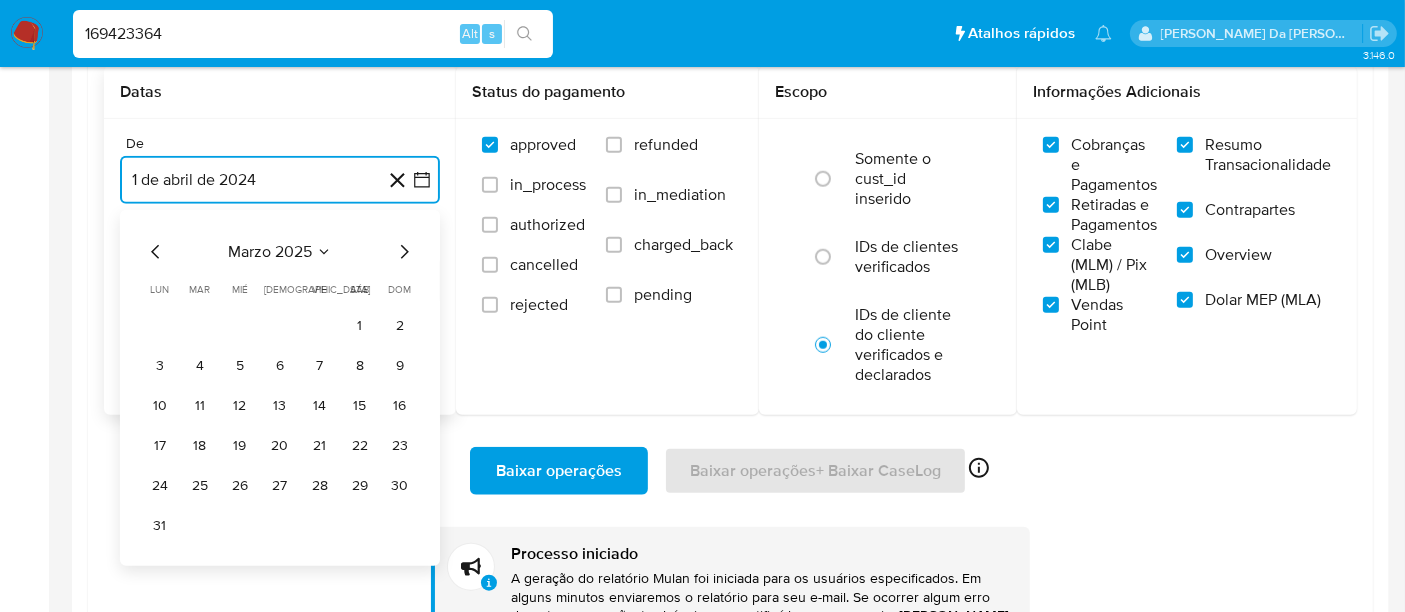 click 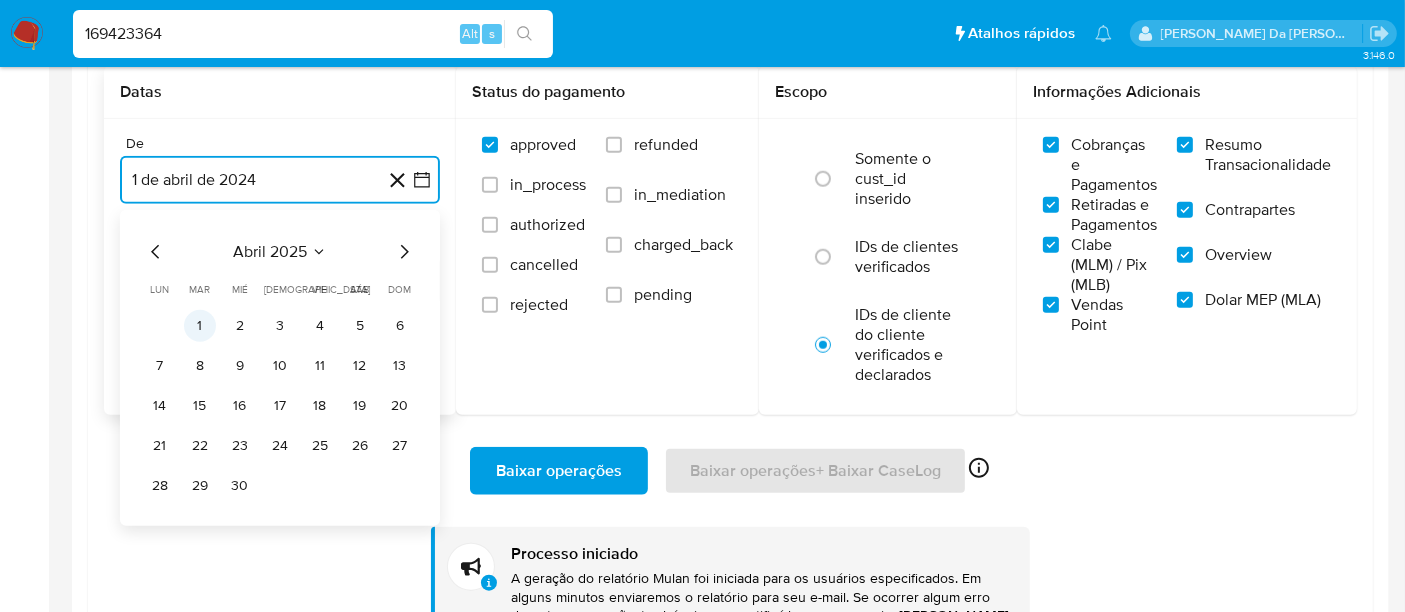 click on "1" at bounding box center (200, 326) 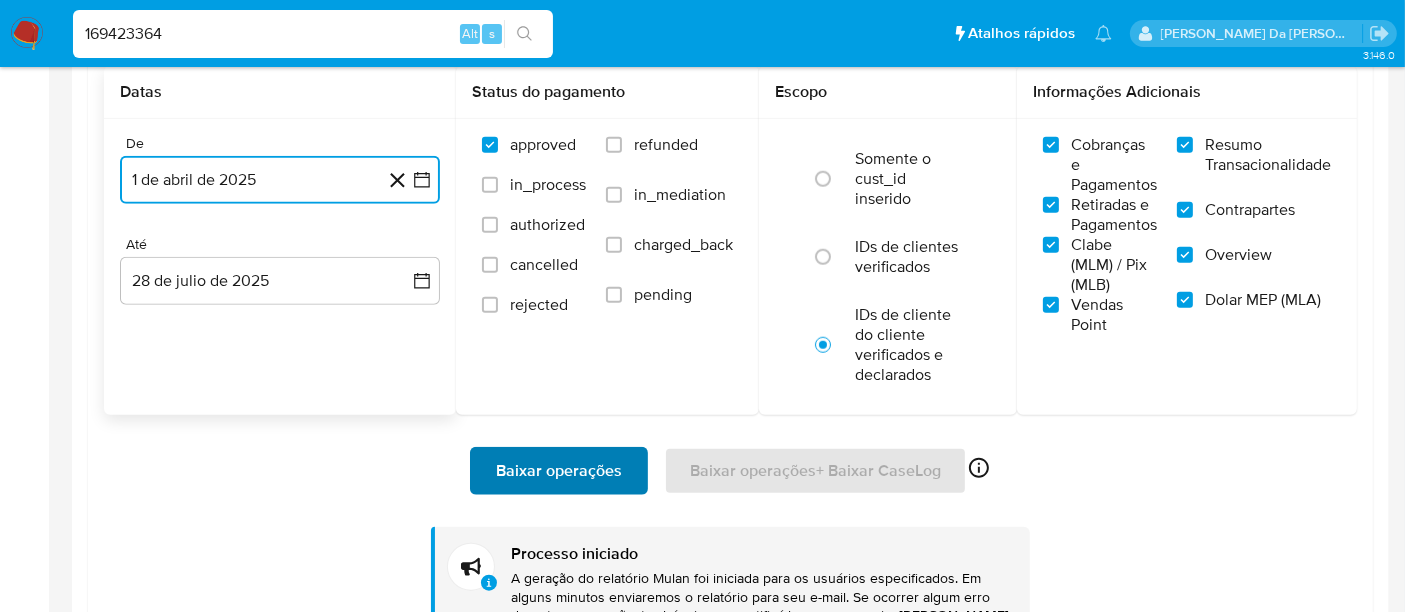 click on "Baixar operações" at bounding box center (559, 471) 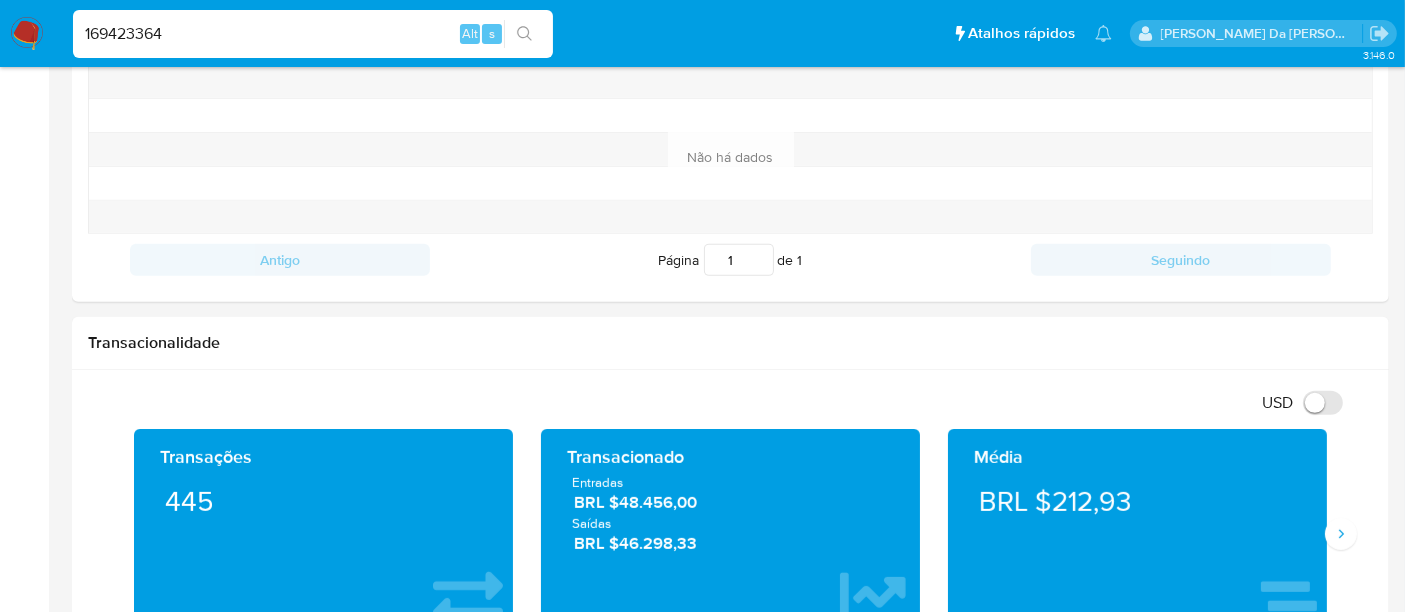scroll, scrollTop: 888, scrollLeft: 0, axis: vertical 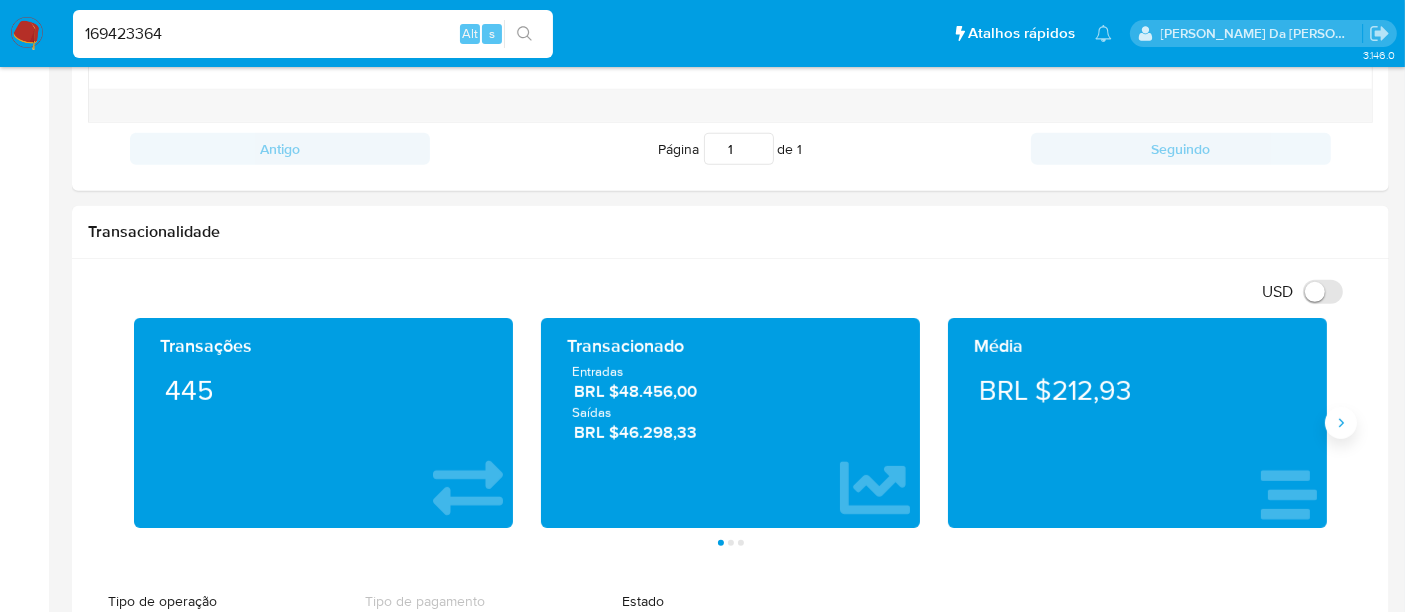click 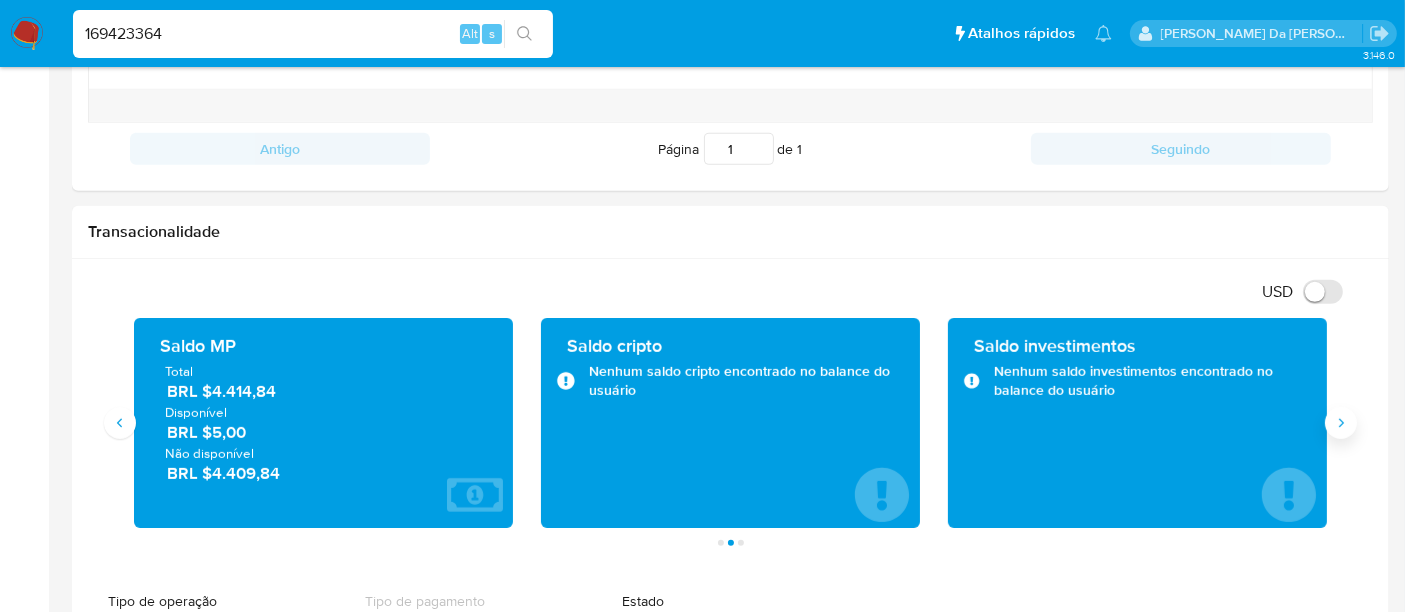 click 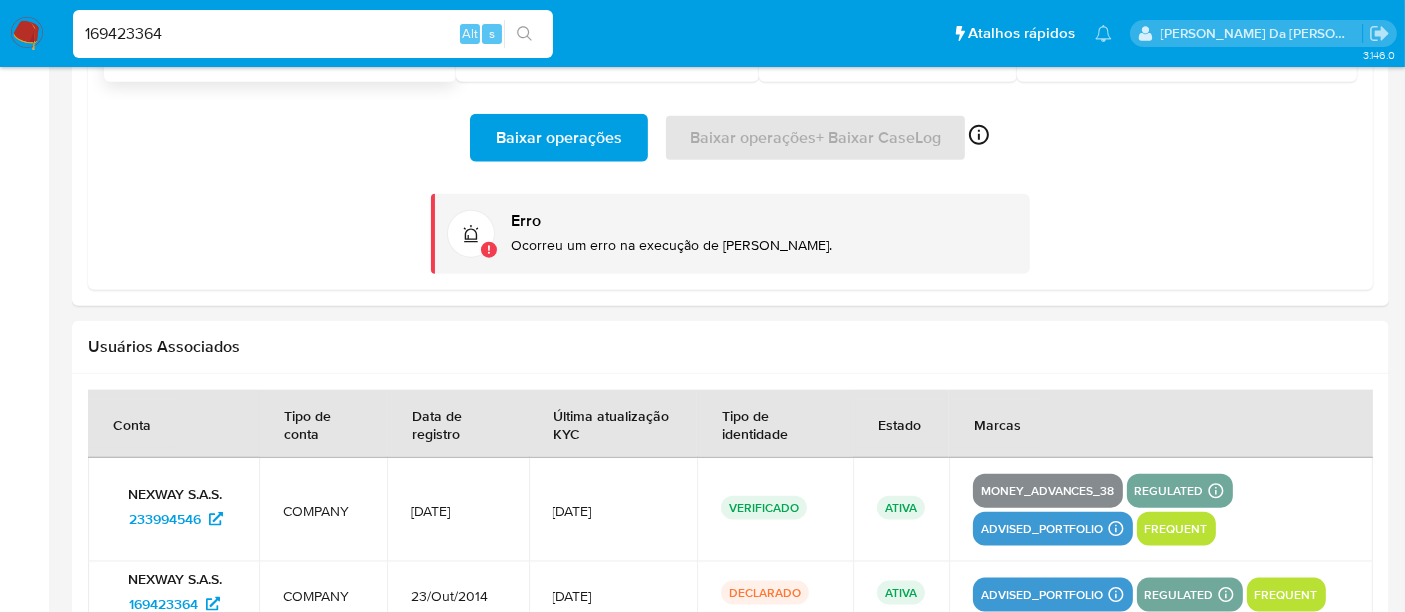 scroll, scrollTop: 2222, scrollLeft: 0, axis: vertical 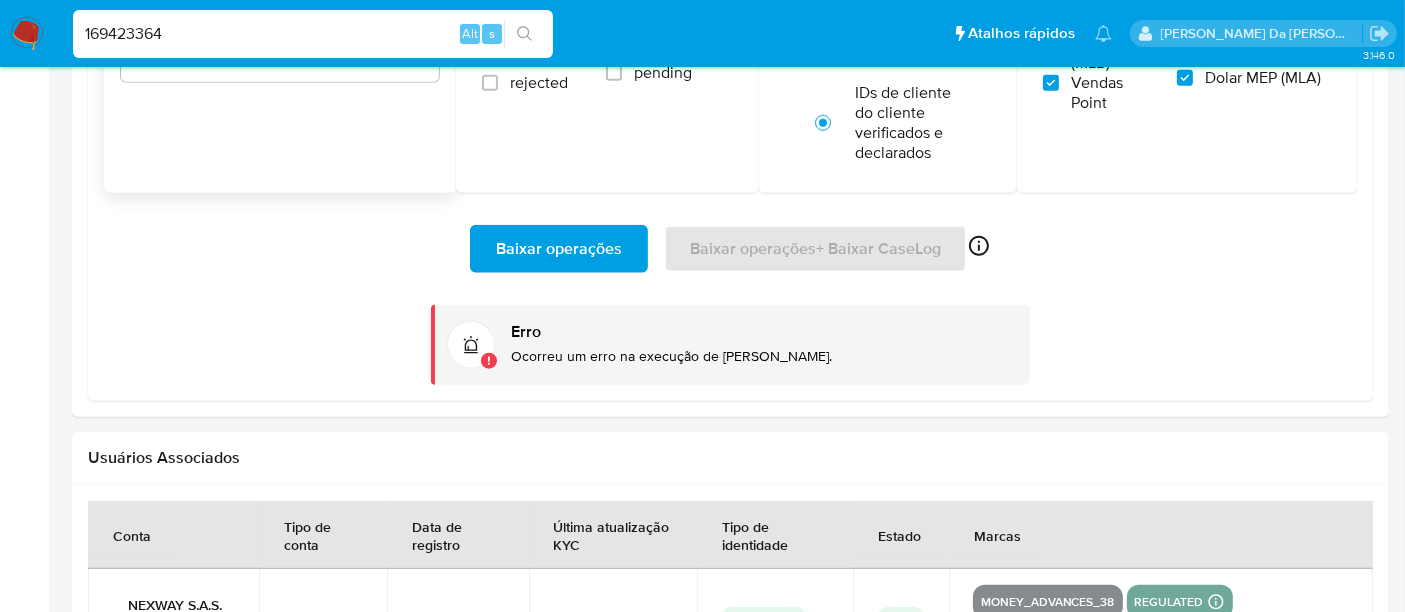 click on "Baixar operações" at bounding box center [559, 249] 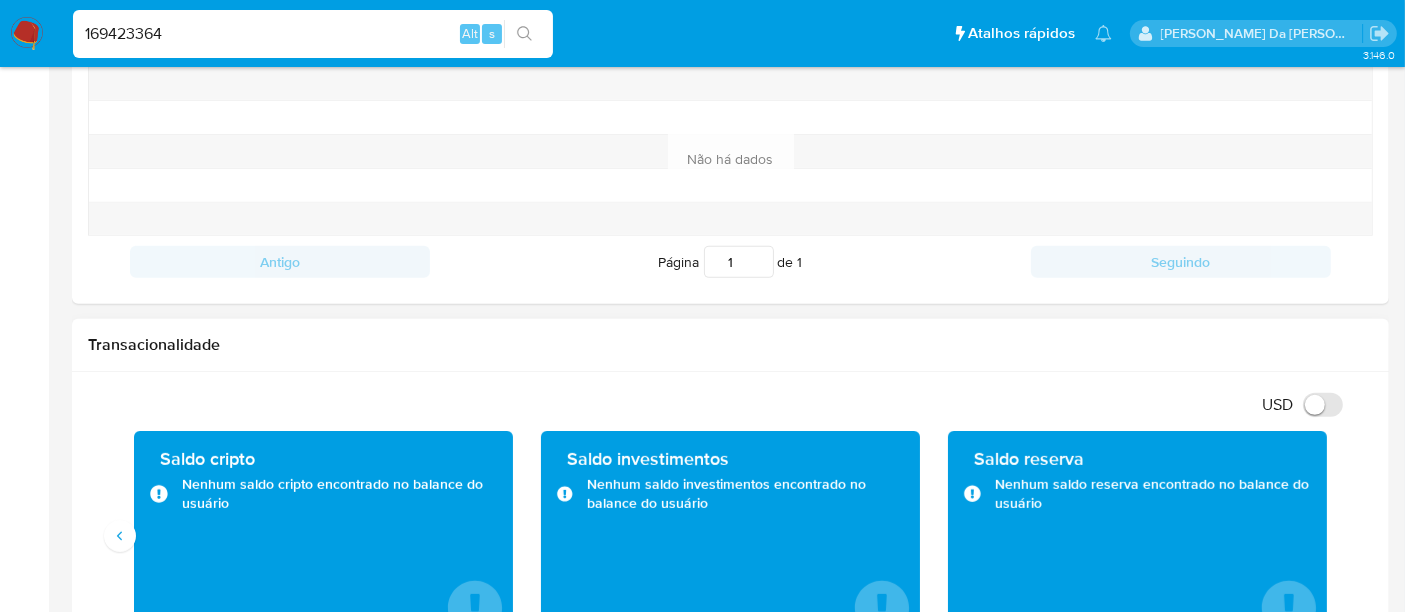 scroll, scrollTop: 555, scrollLeft: 0, axis: vertical 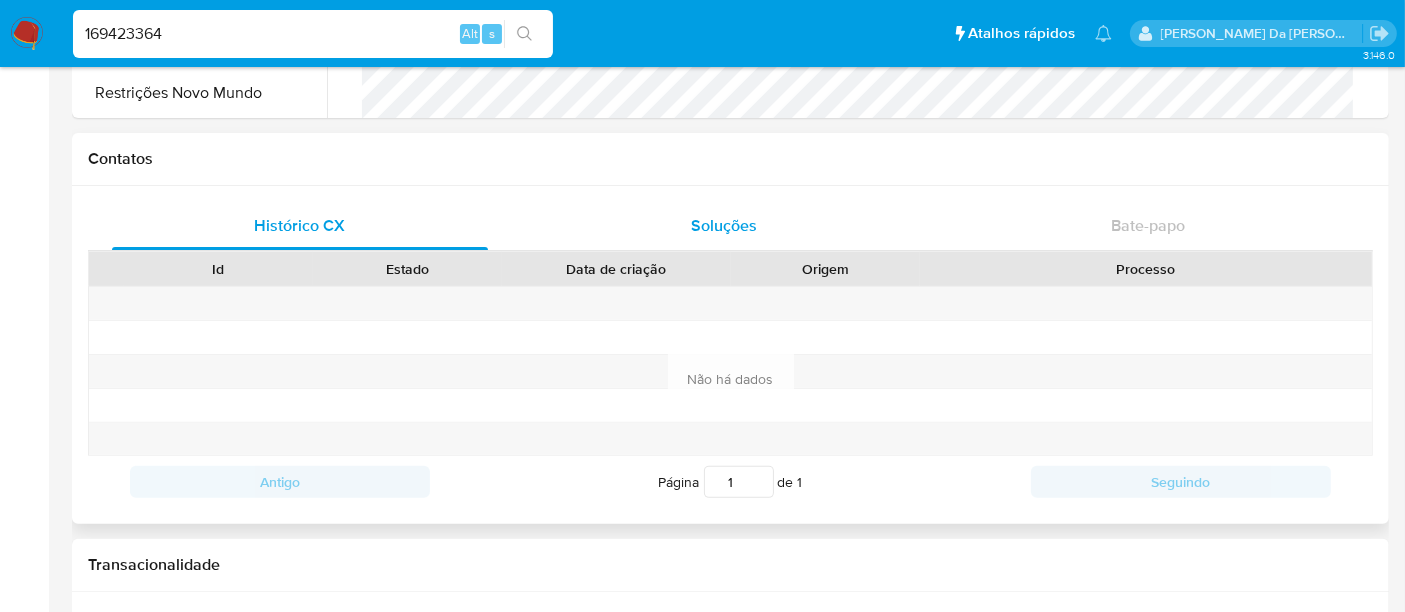click on "Soluções" at bounding box center [724, 225] 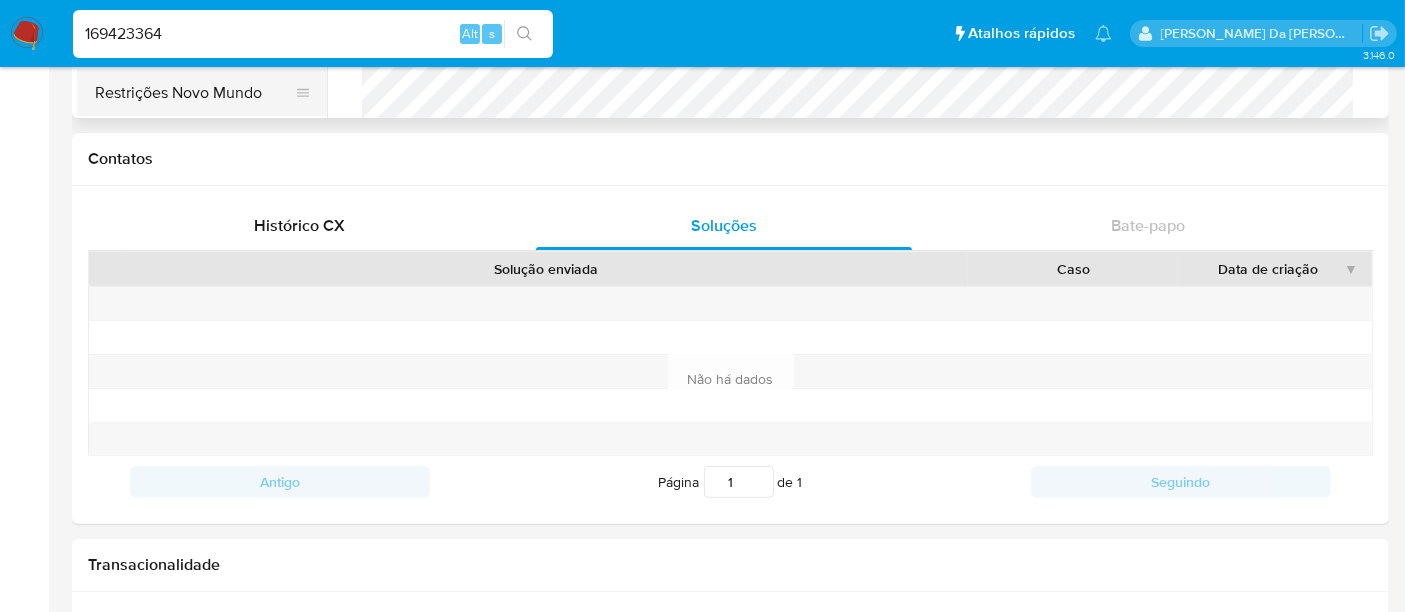 scroll, scrollTop: 333, scrollLeft: 0, axis: vertical 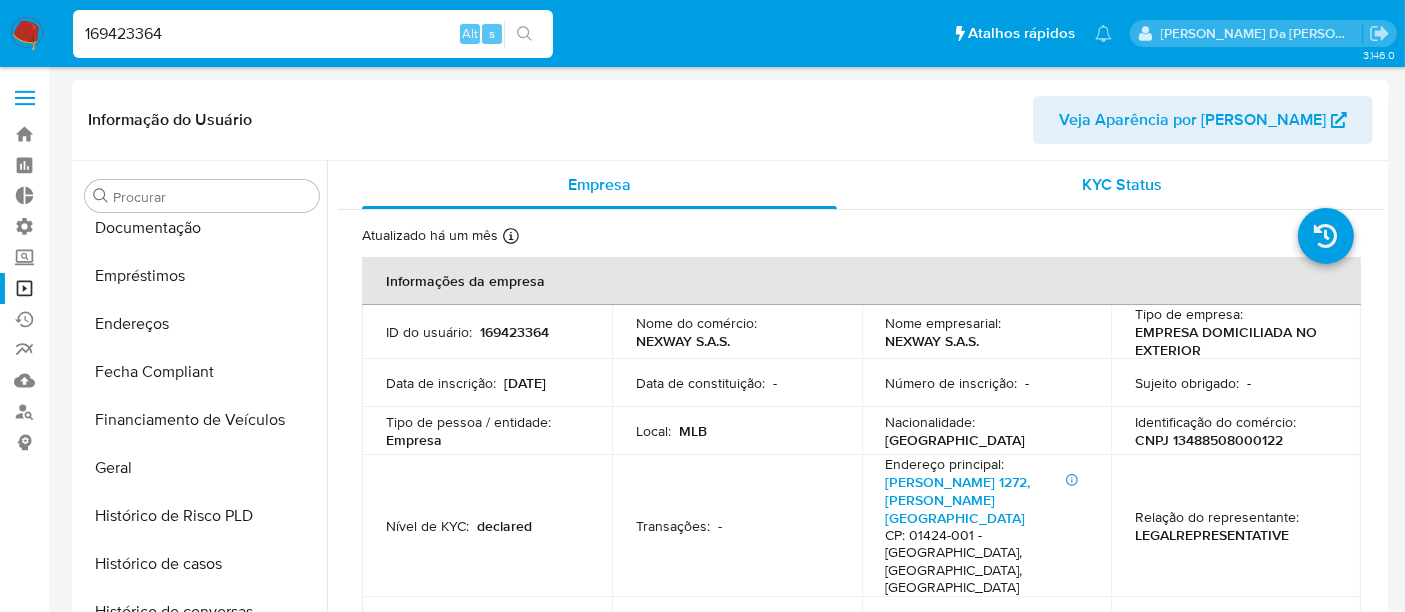 click on "KYC Status" at bounding box center [1123, 184] 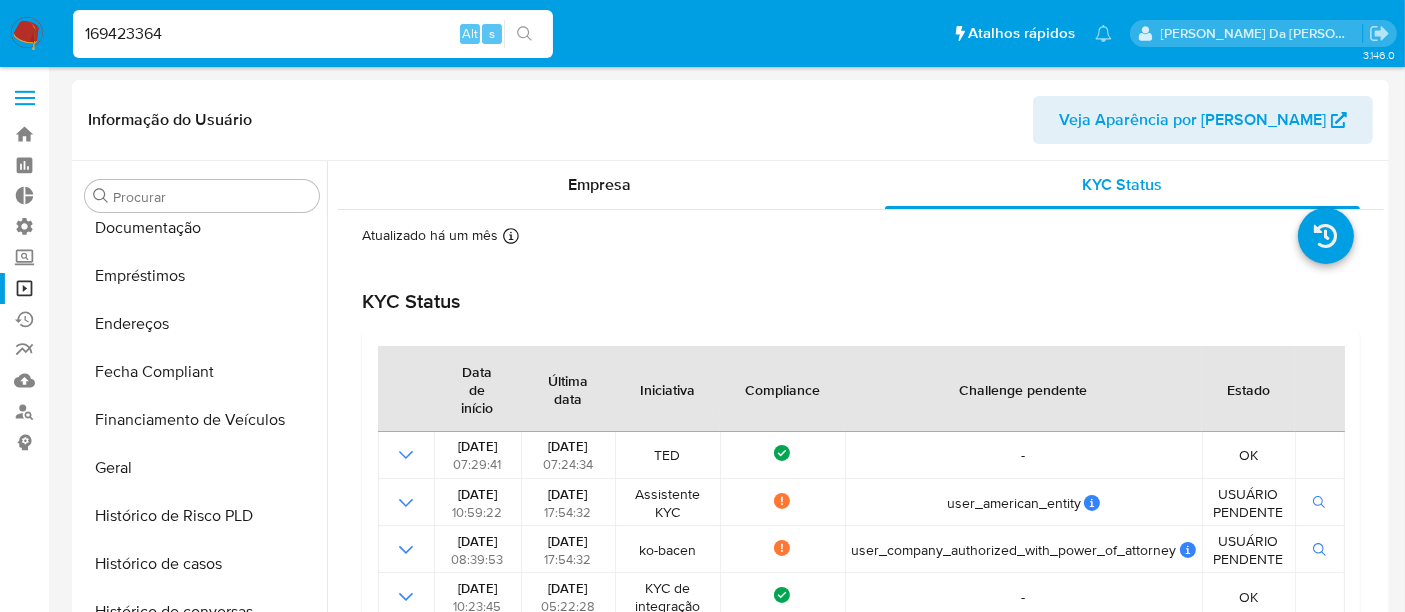 scroll, scrollTop: 26, scrollLeft: 0, axis: vertical 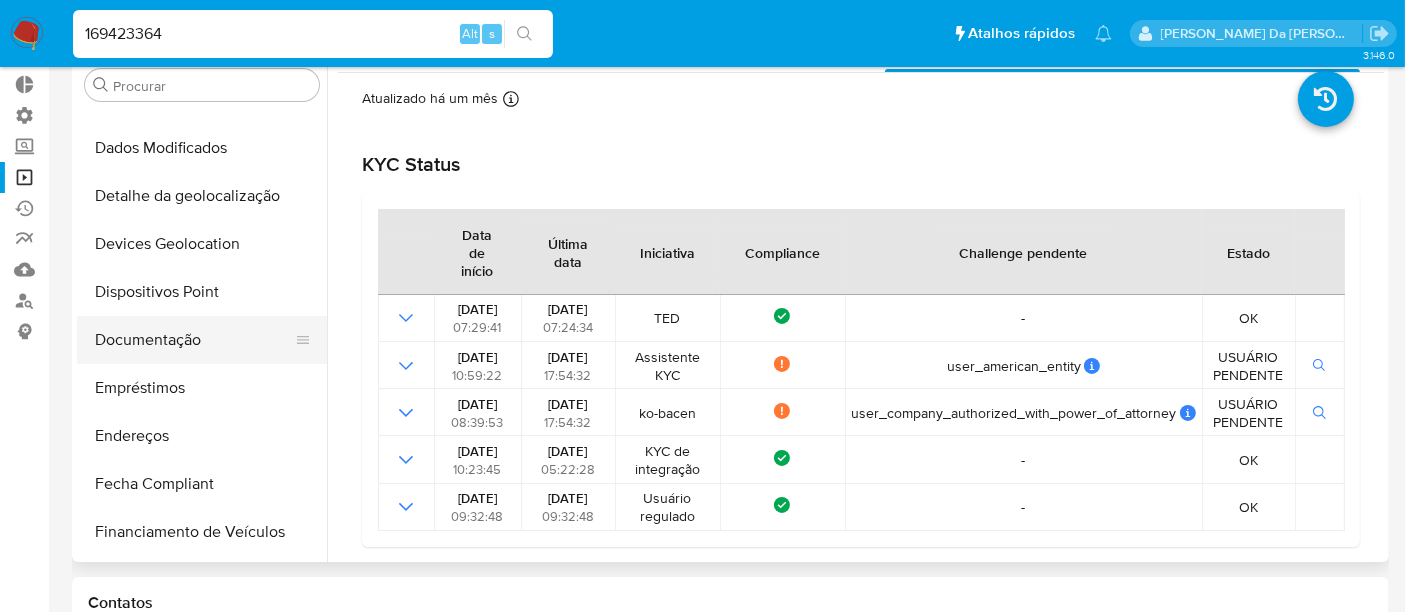 click on "Documentação" at bounding box center [194, 340] 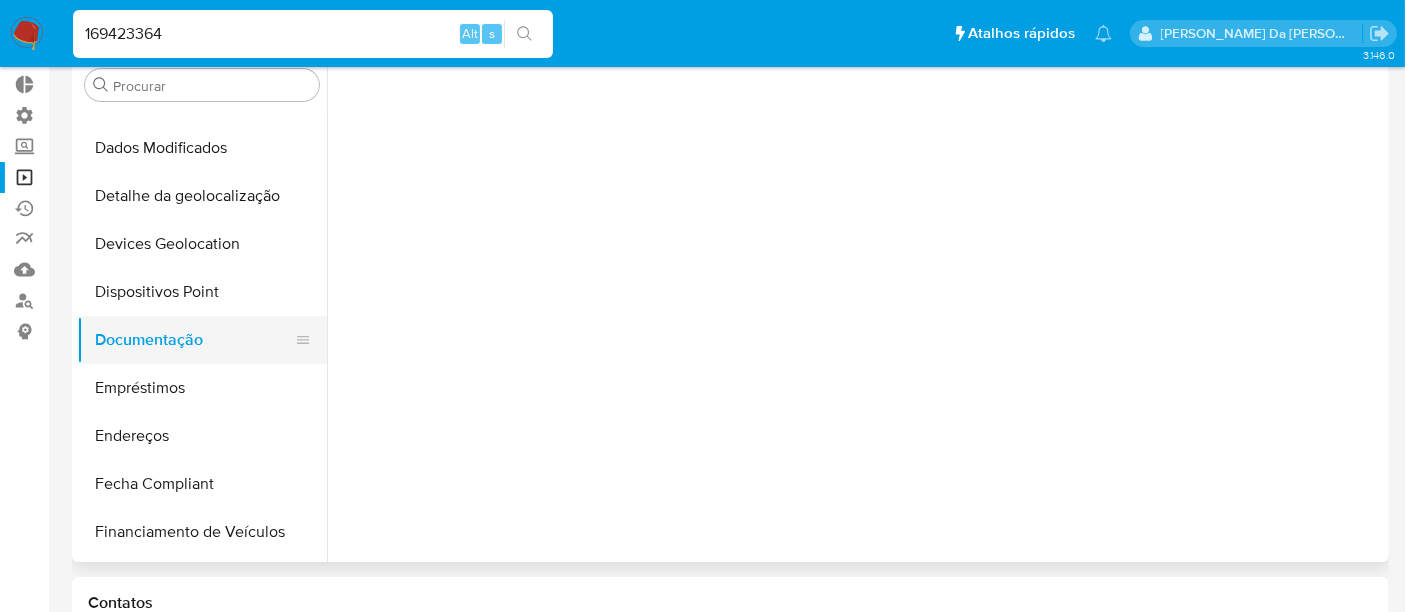 scroll, scrollTop: 0, scrollLeft: 0, axis: both 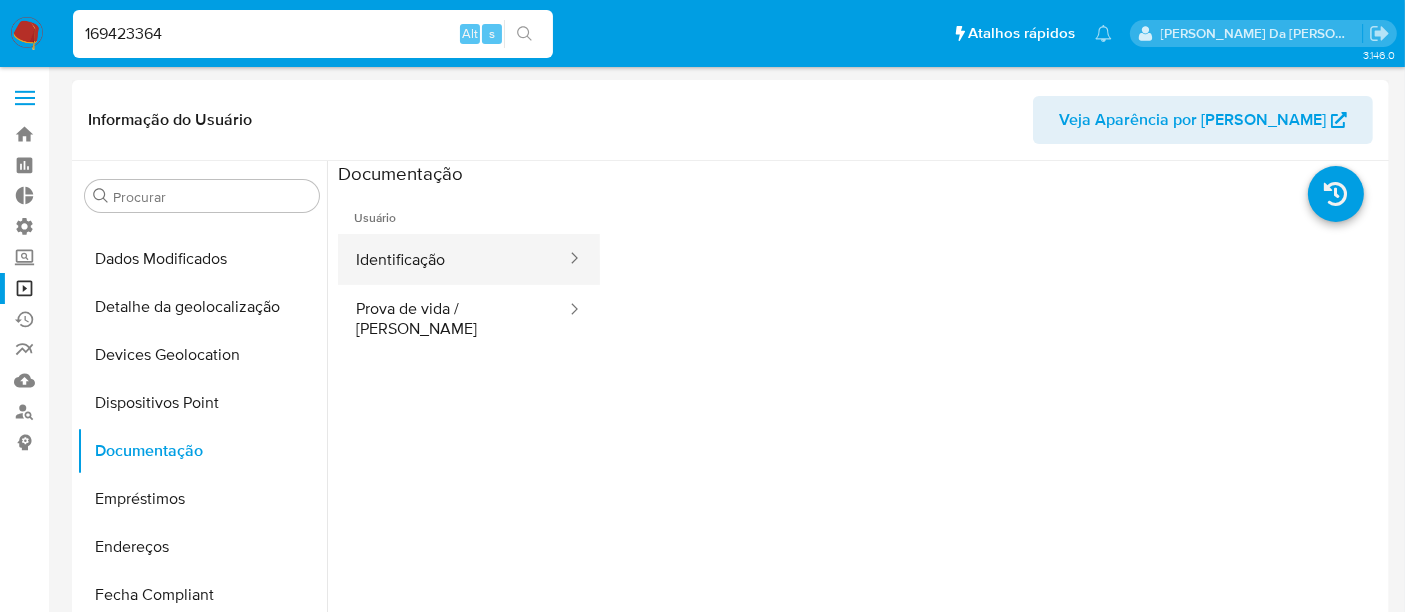 click on "Identificação" at bounding box center (453, 259) 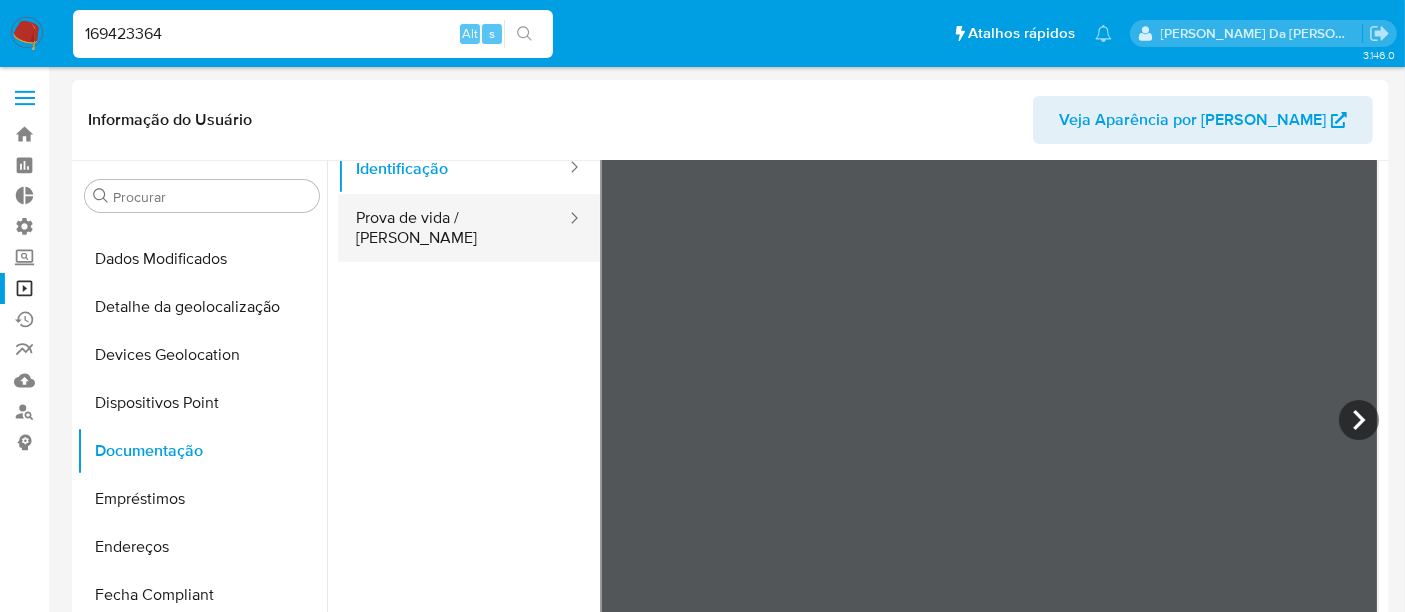 scroll, scrollTop: 62, scrollLeft: 0, axis: vertical 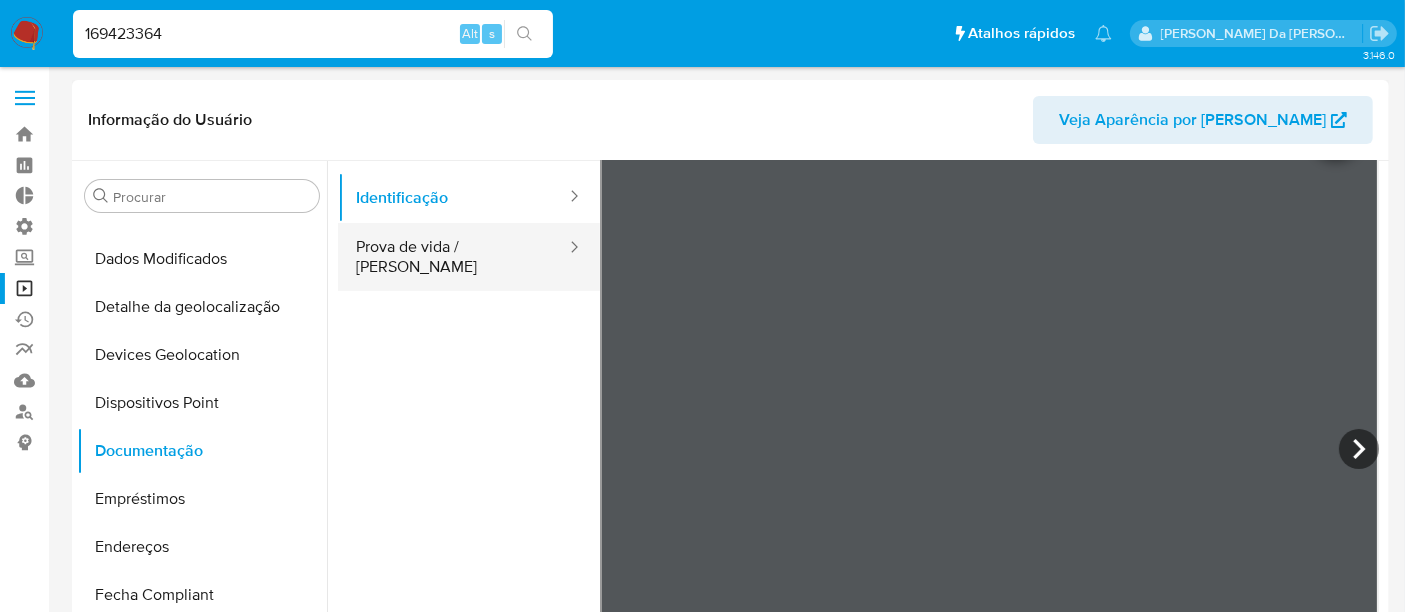 click on "Prova de vida / [PERSON_NAME]" at bounding box center (453, 257) 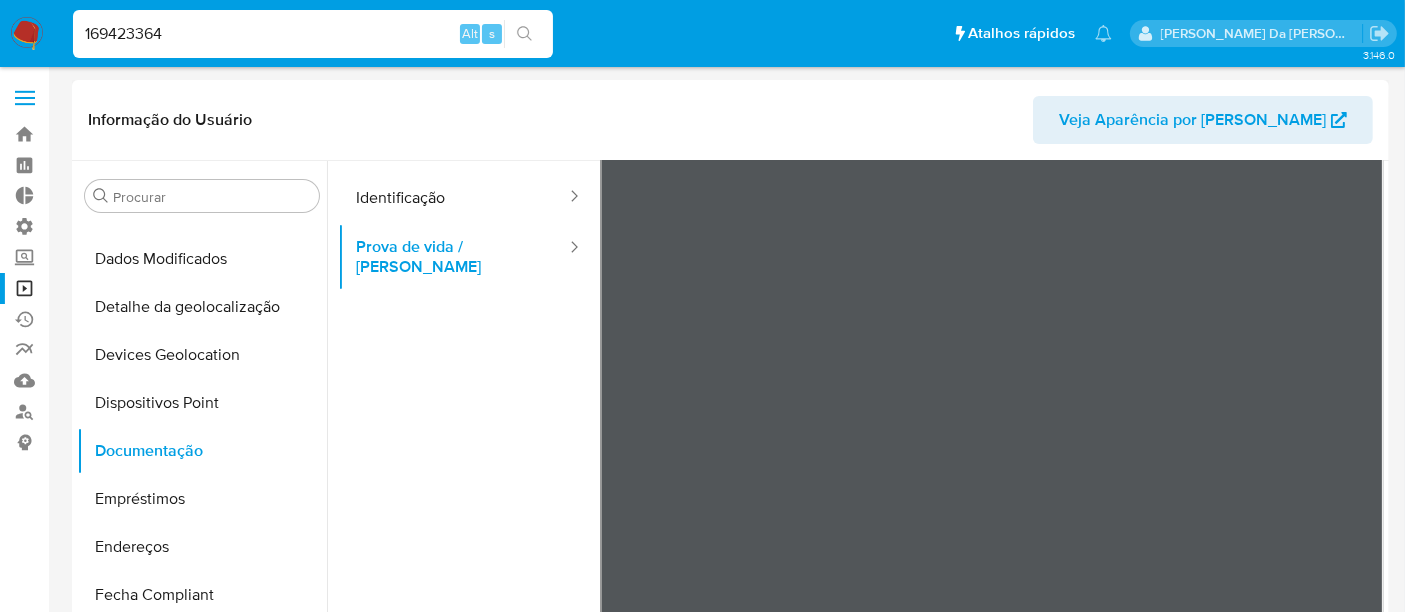 scroll, scrollTop: 188, scrollLeft: 0, axis: vertical 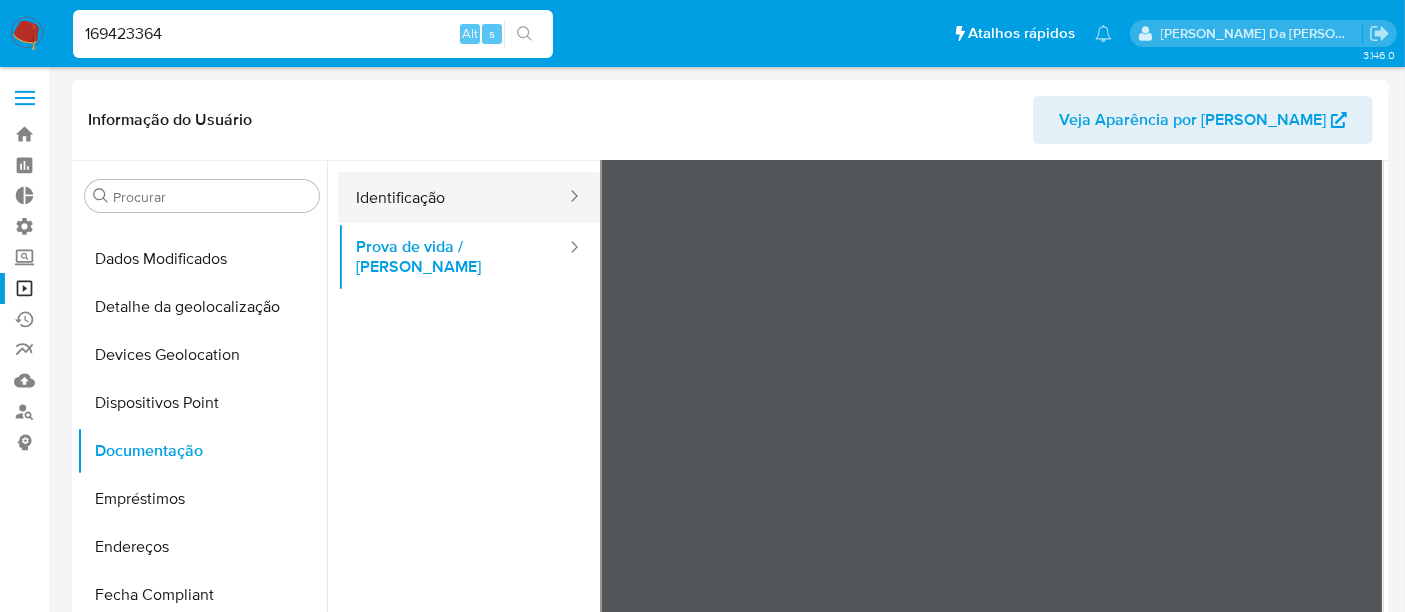 click on "Identificação" at bounding box center (453, 197) 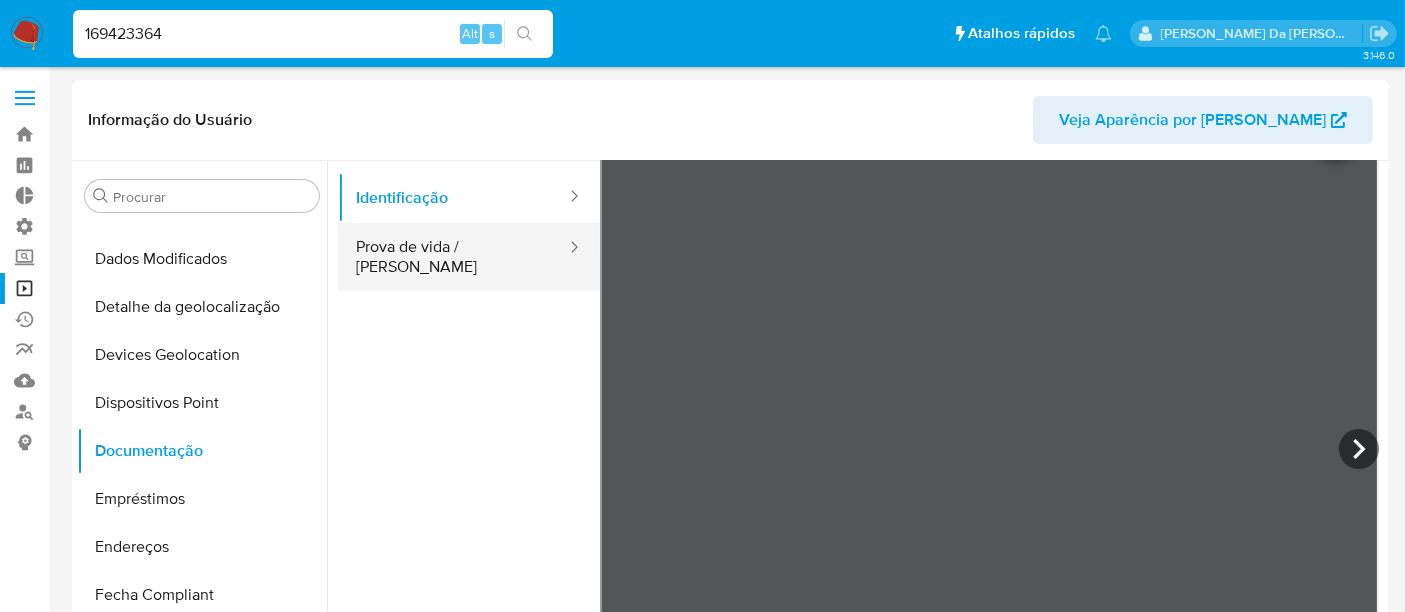 click on "Prova de vida / [PERSON_NAME]" at bounding box center (453, 257) 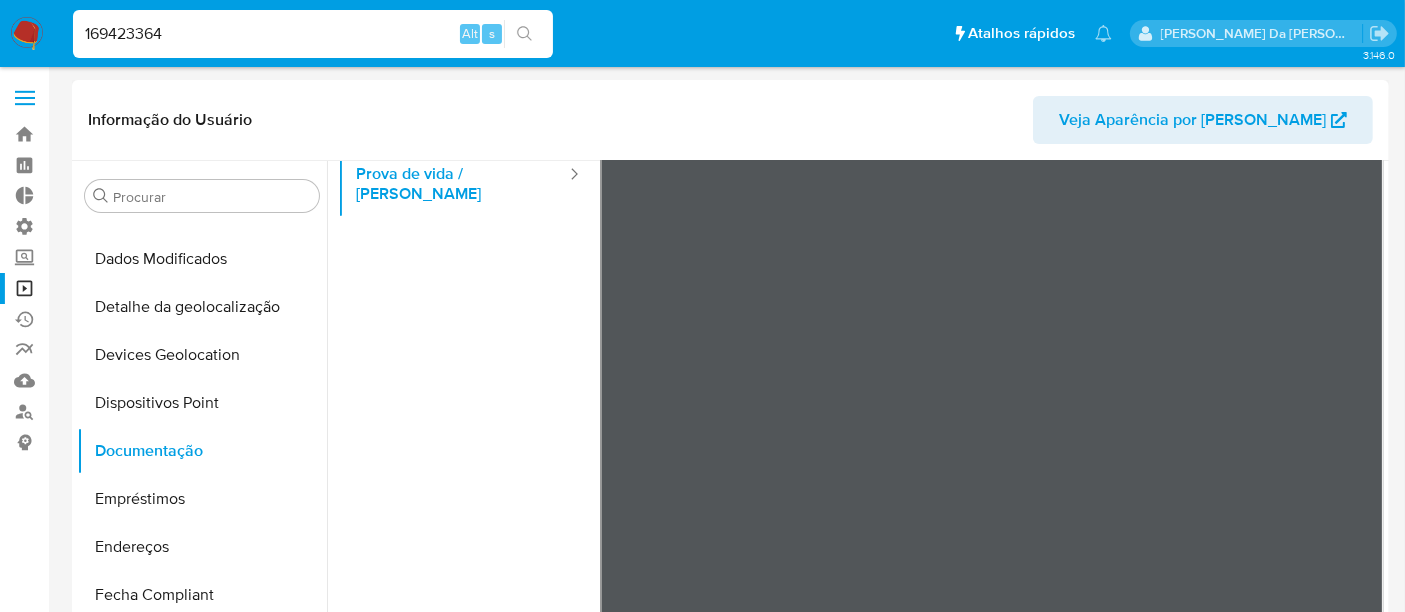 scroll, scrollTop: 168, scrollLeft: 0, axis: vertical 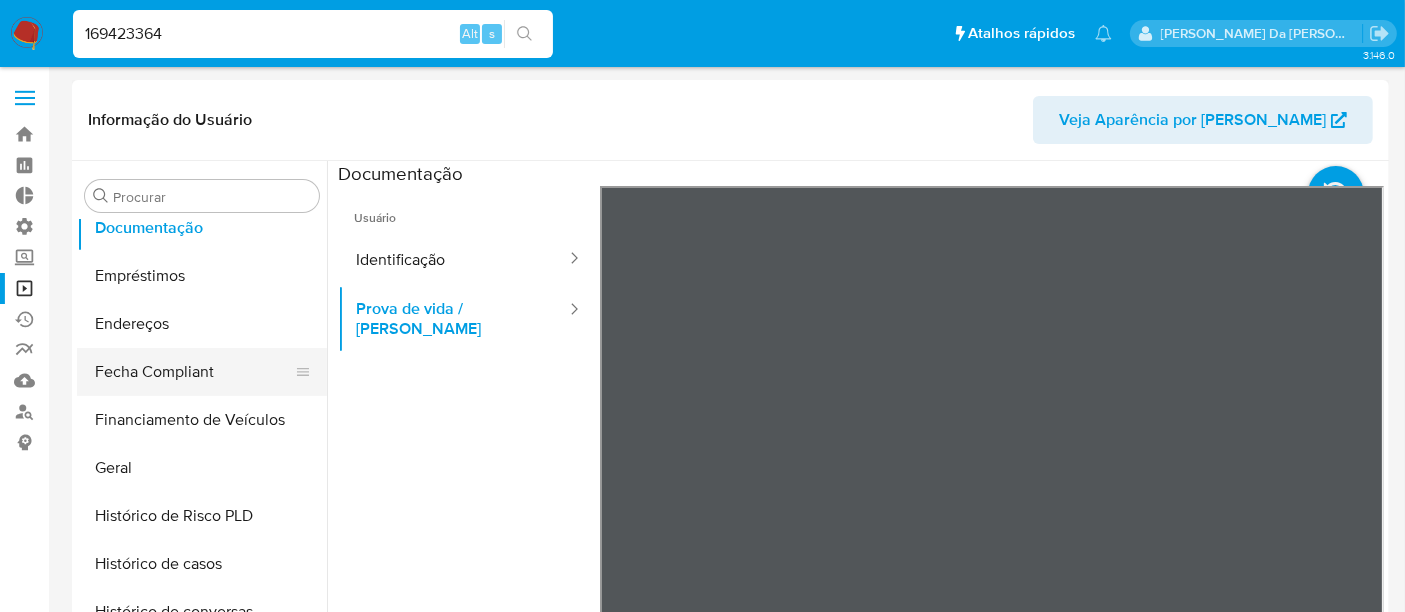 click on "Fecha Compliant" at bounding box center (194, 372) 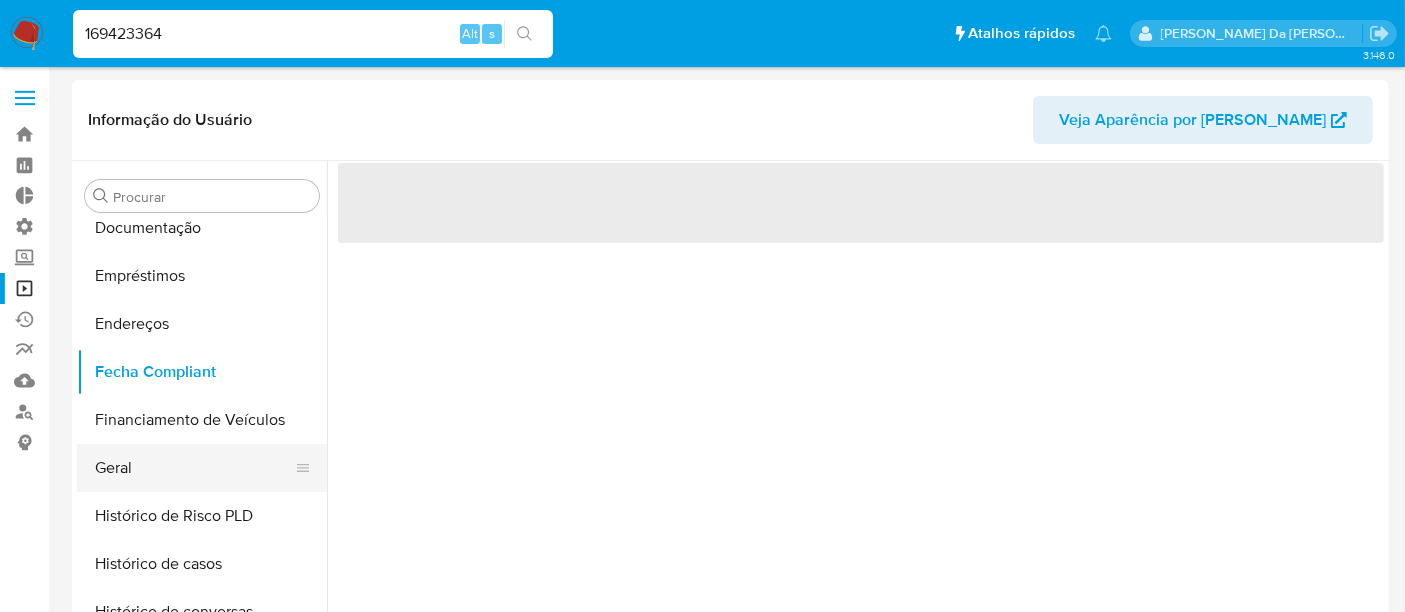 scroll, scrollTop: 511, scrollLeft: 0, axis: vertical 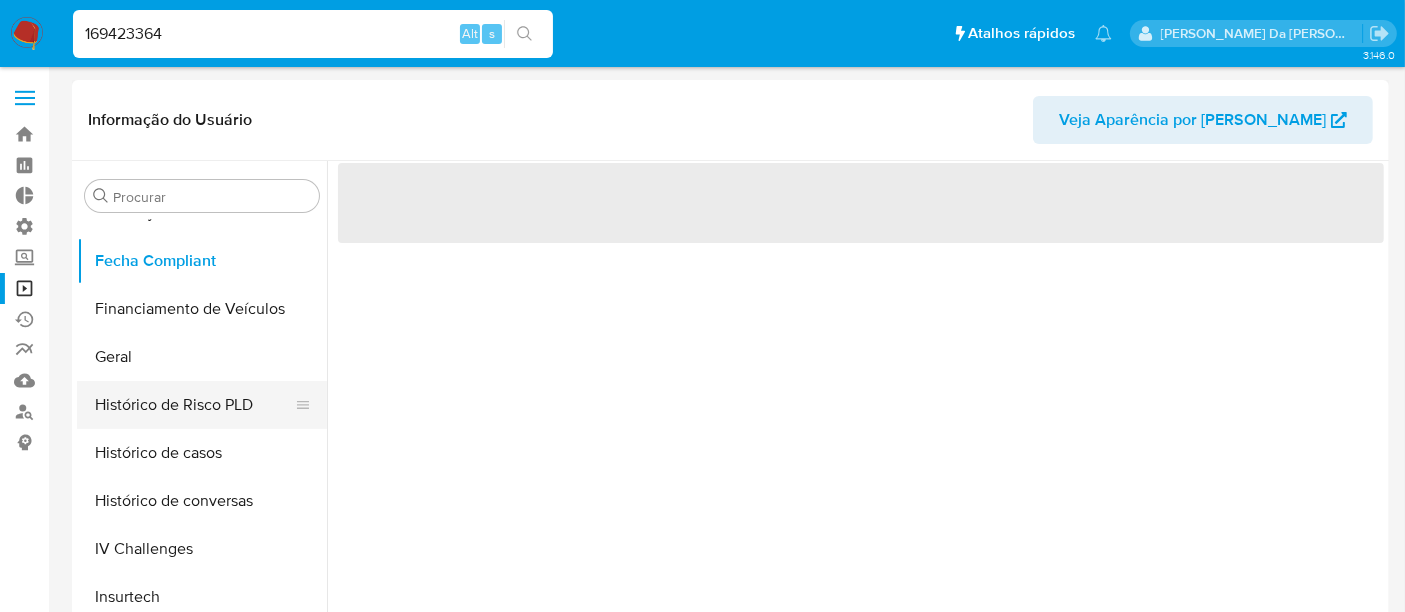 click on "Histórico de Risco PLD" at bounding box center [194, 405] 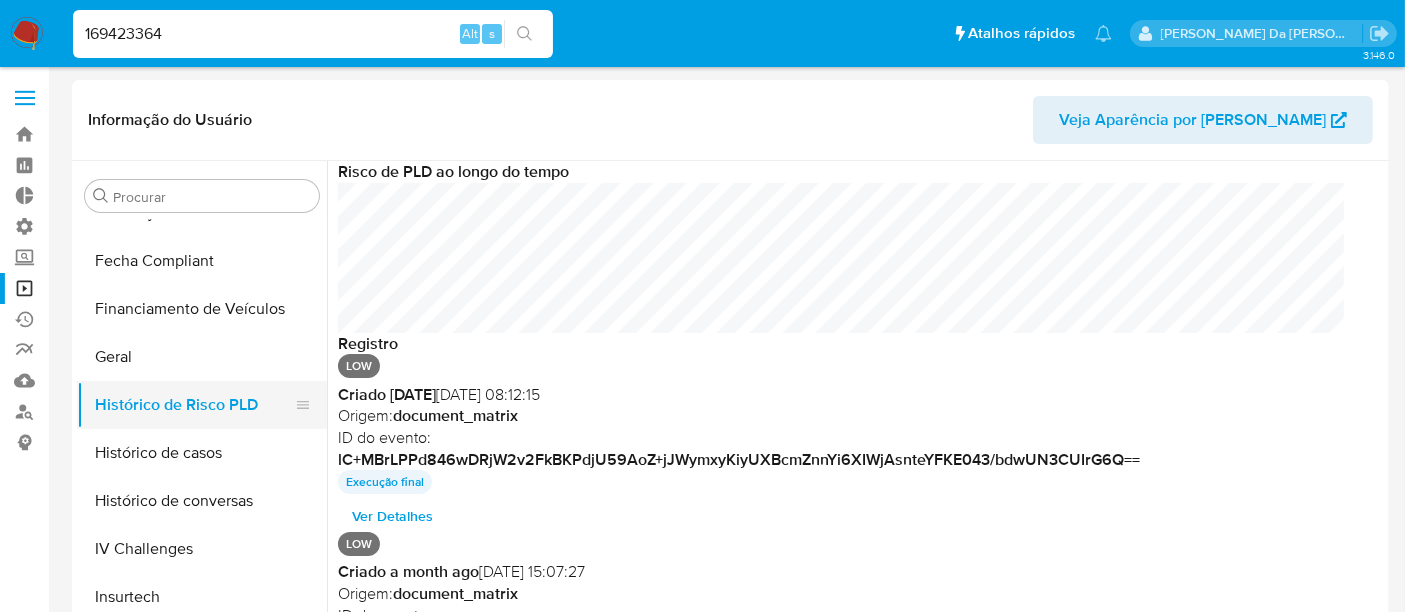 scroll, scrollTop: 999850, scrollLeft: 998994, axis: both 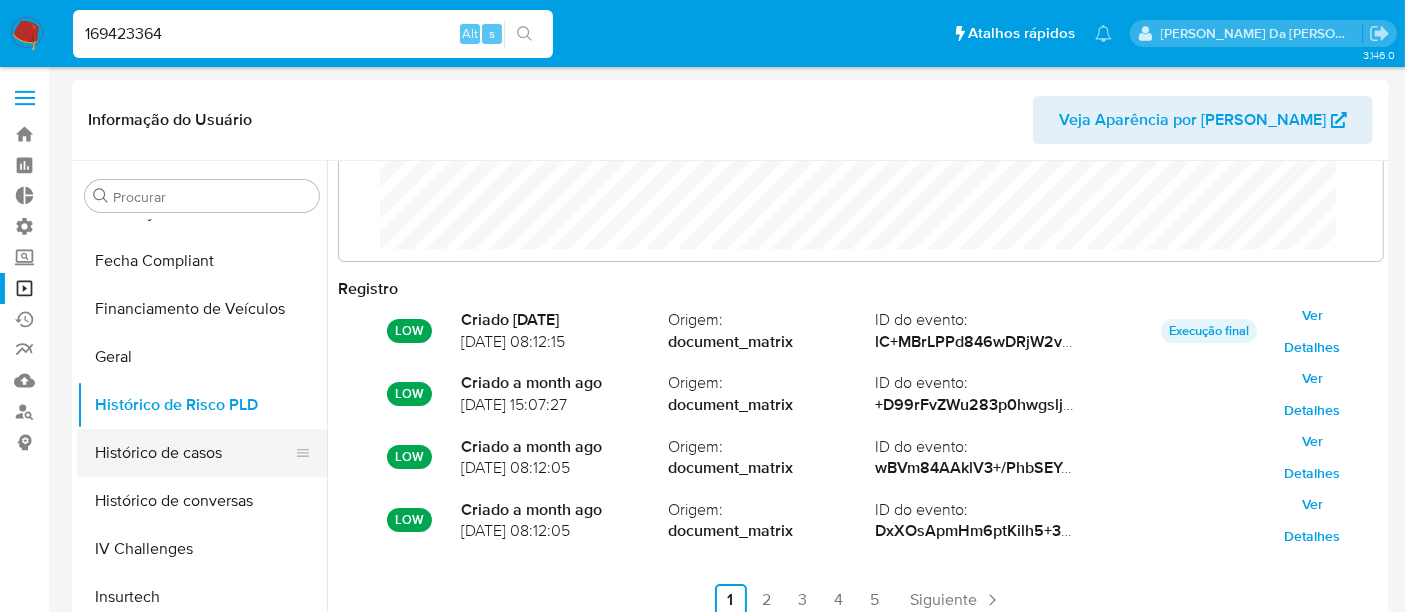click on "Histórico de casos" at bounding box center (194, 453) 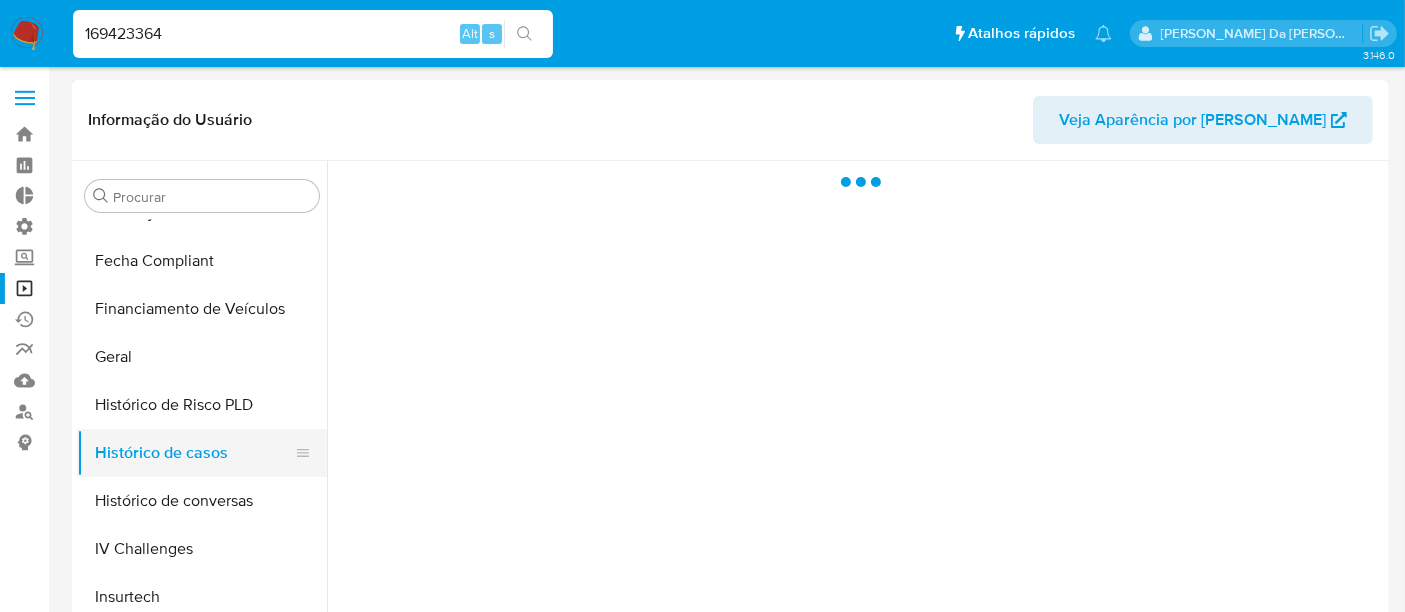 scroll, scrollTop: 0, scrollLeft: 0, axis: both 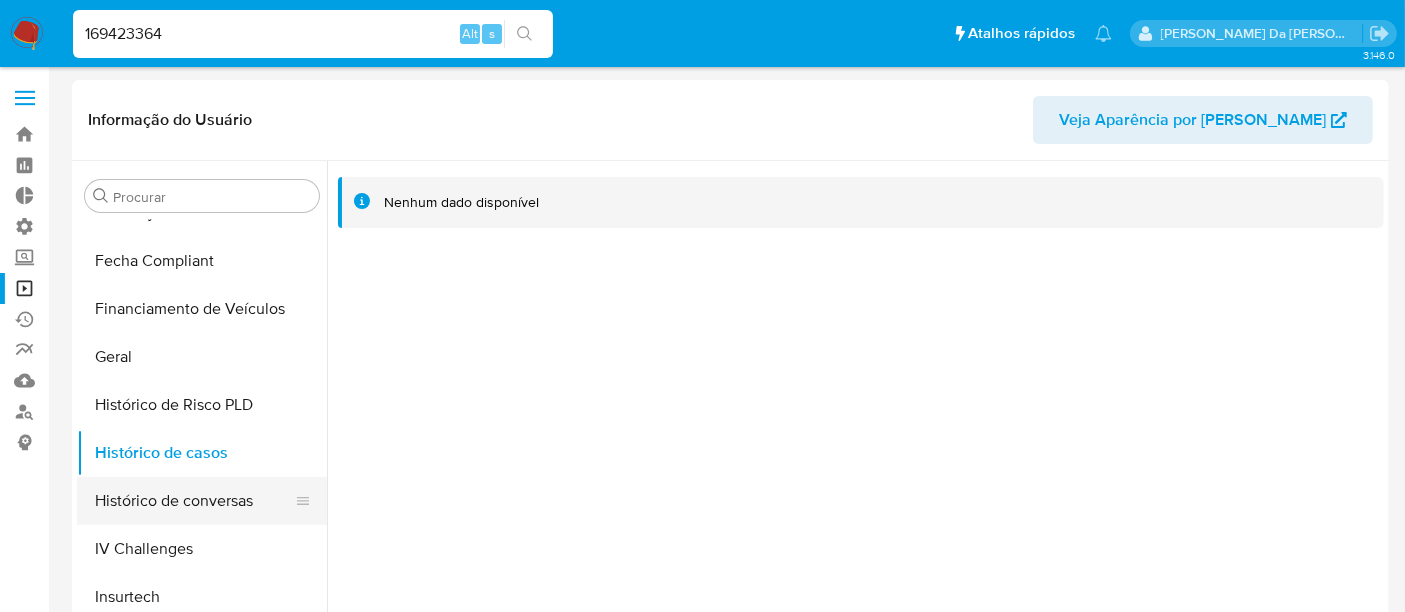 click on "Histórico de conversas" at bounding box center (194, 501) 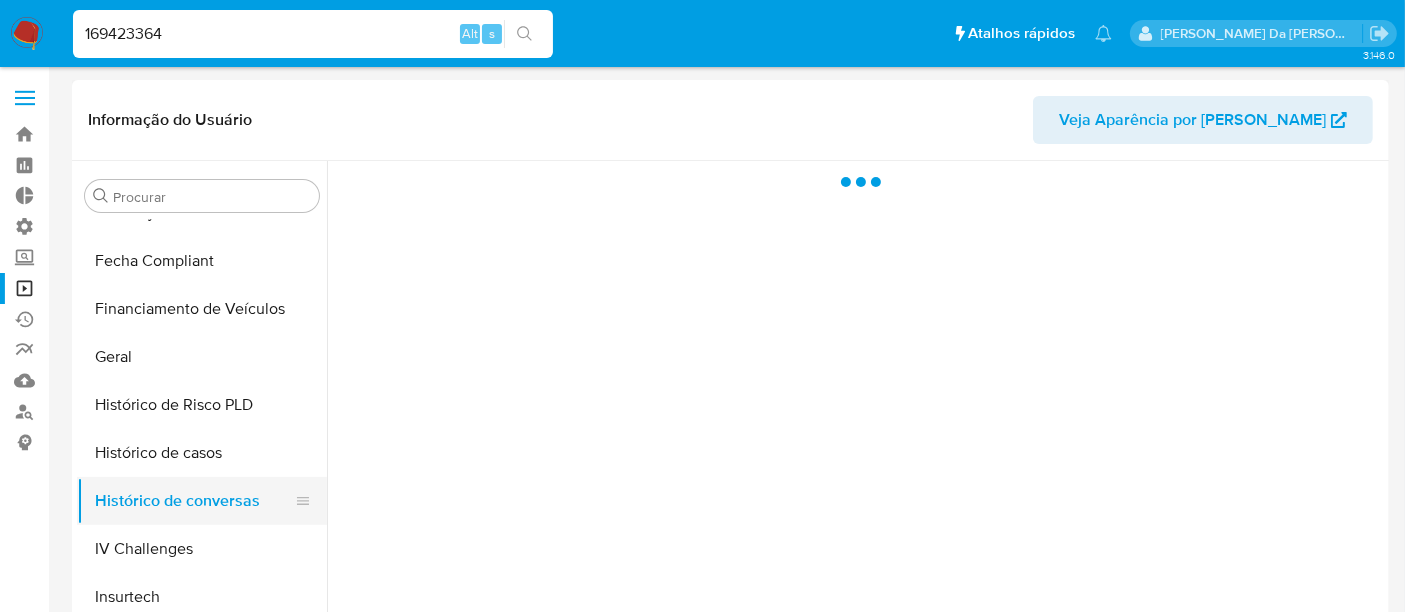 scroll, scrollTop: 622, scrollLeft: 0, axis: vertical 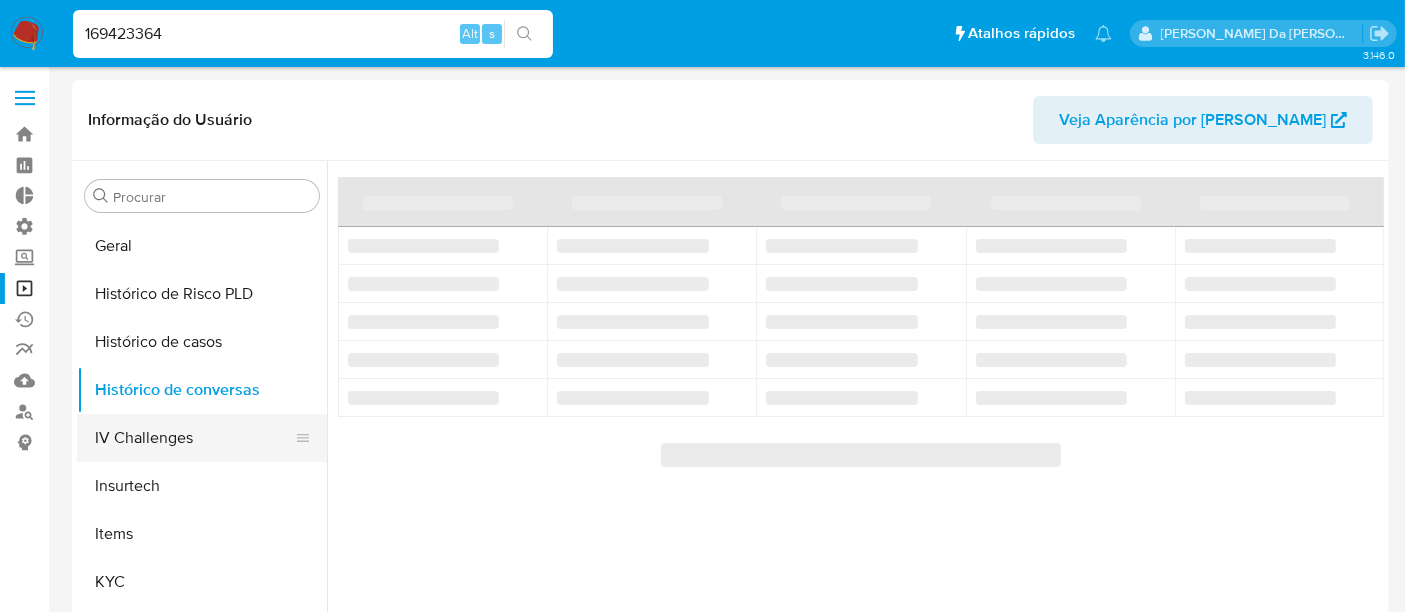 click on "IV Challenges" at bounding box center [194, 438] 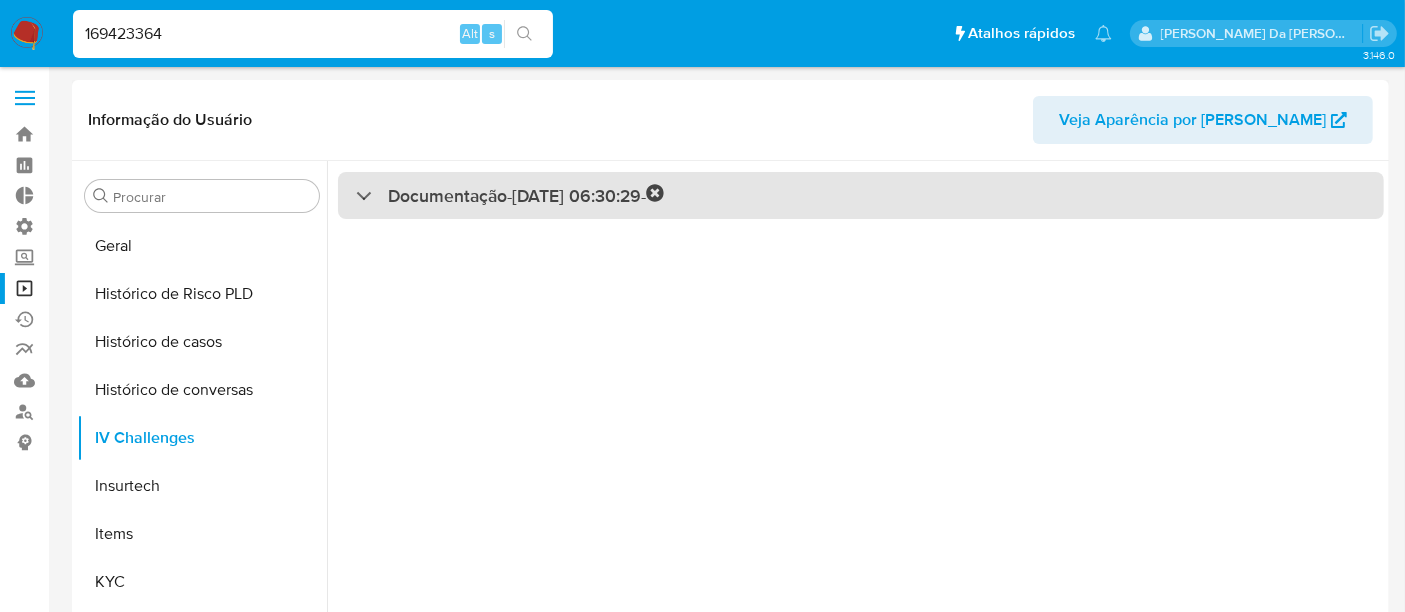 click on "Documentação  -  [DATE] 06:30:29  -" at bounding box center (861, 195) 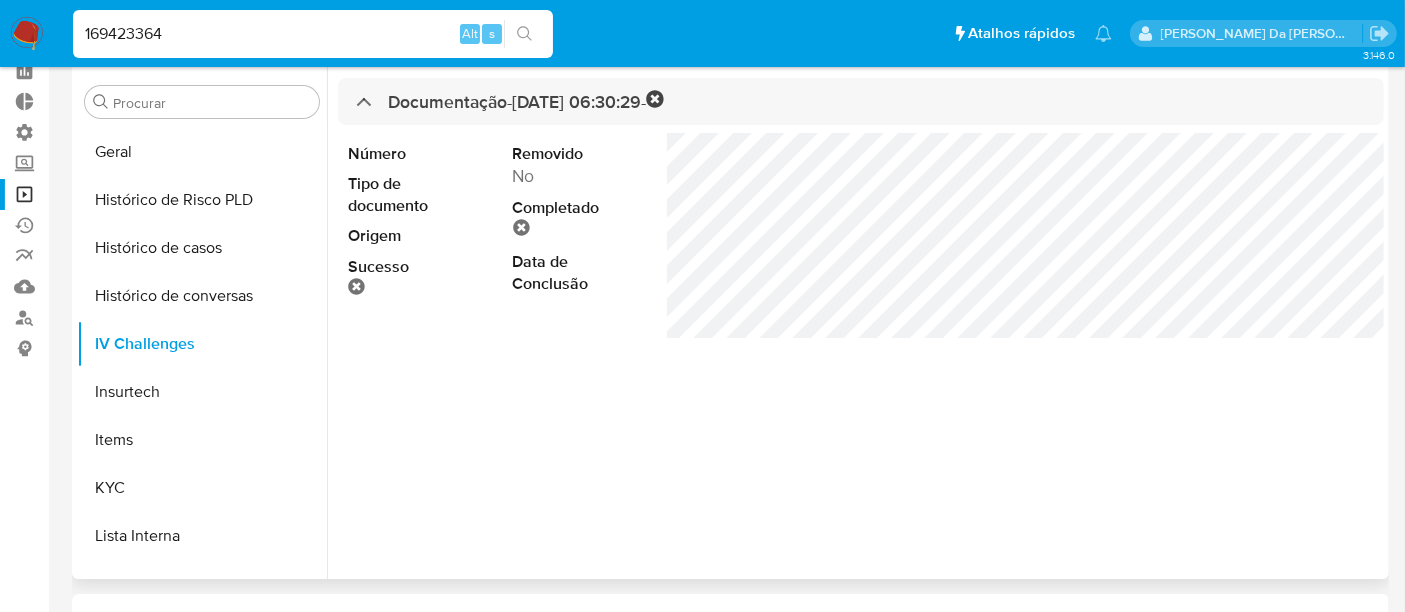 scroll, scrollTop: 0, scrollLeft: 0, axis: both 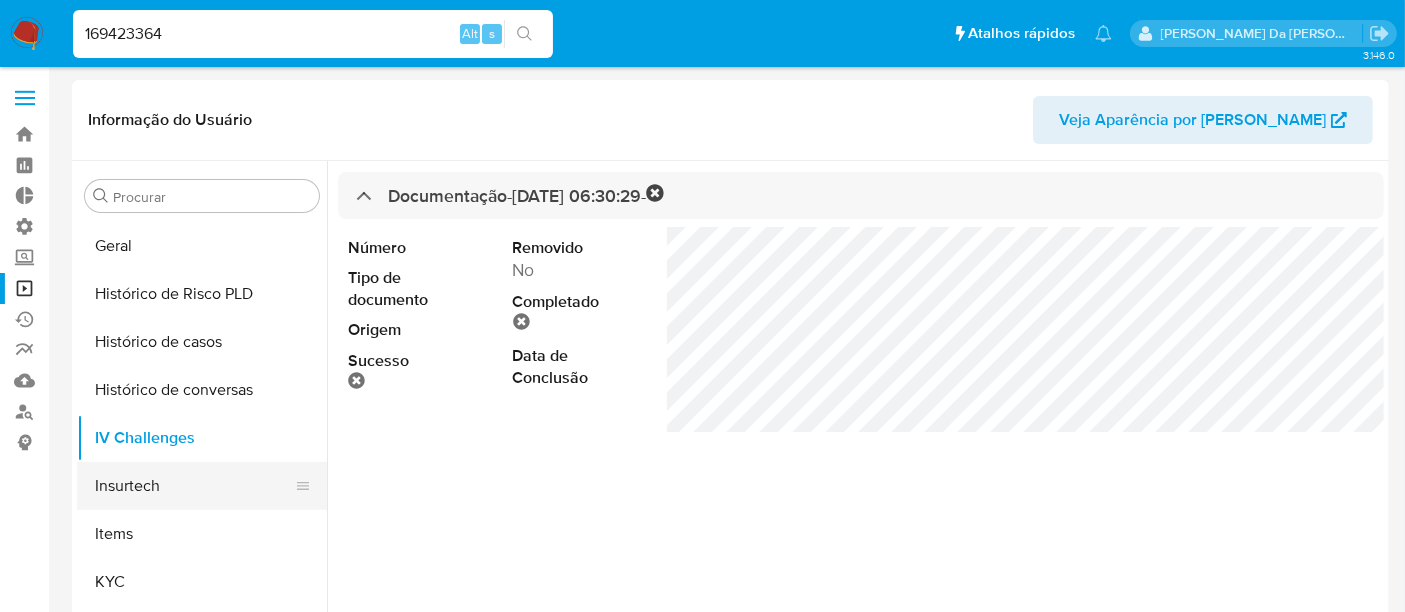 click on "Insurtech" at bounding box center (194, 486) 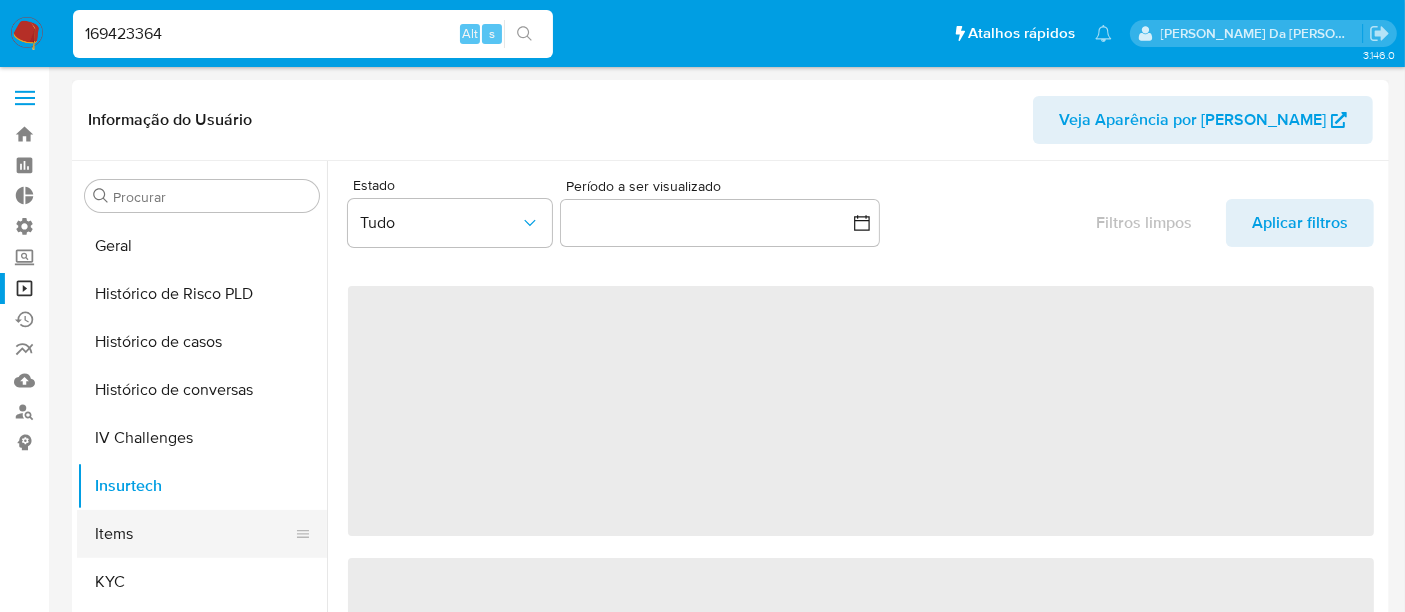 click on "Items" at bounding box center [194, 534] 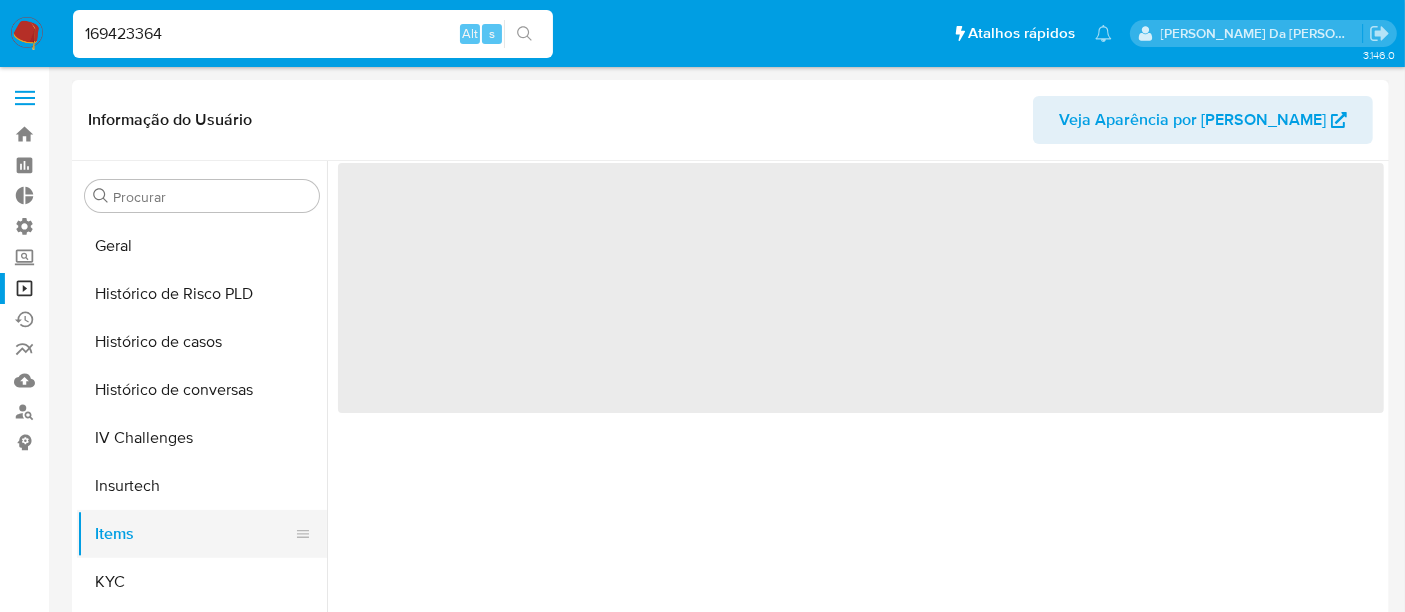 scroll, scrollTop: 733, scrollLeft: 0, axis: vertical 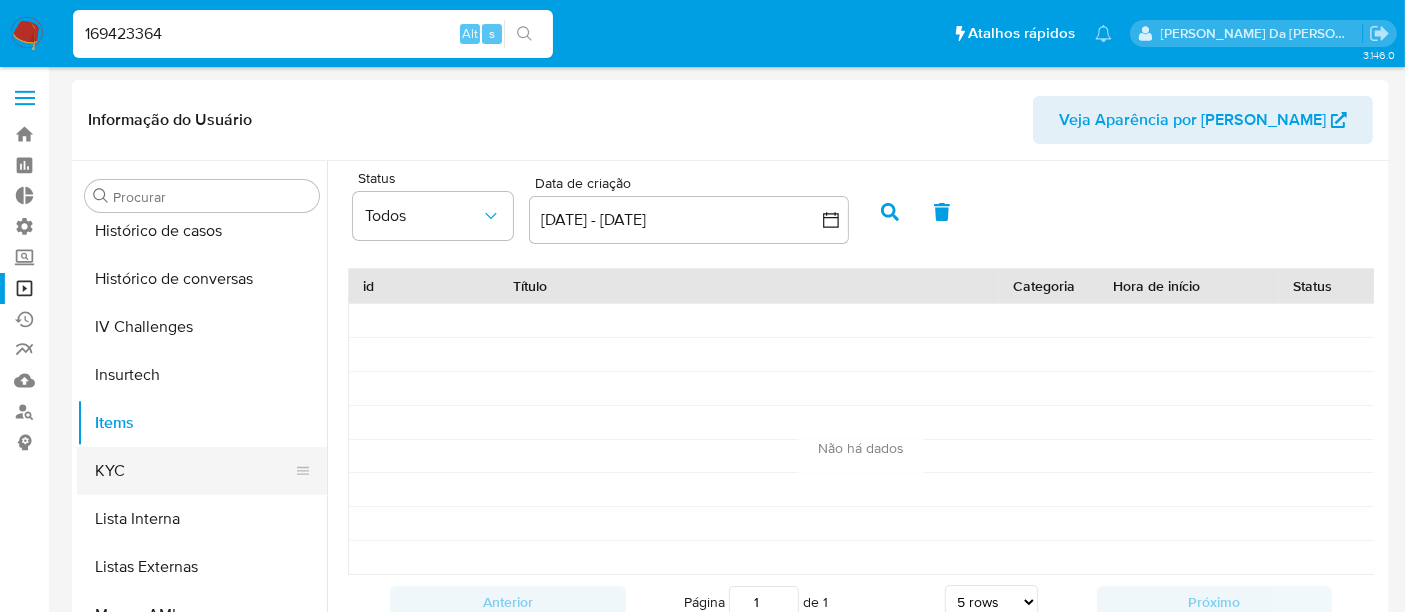click on "KYC" at bounding box center [194, 471] 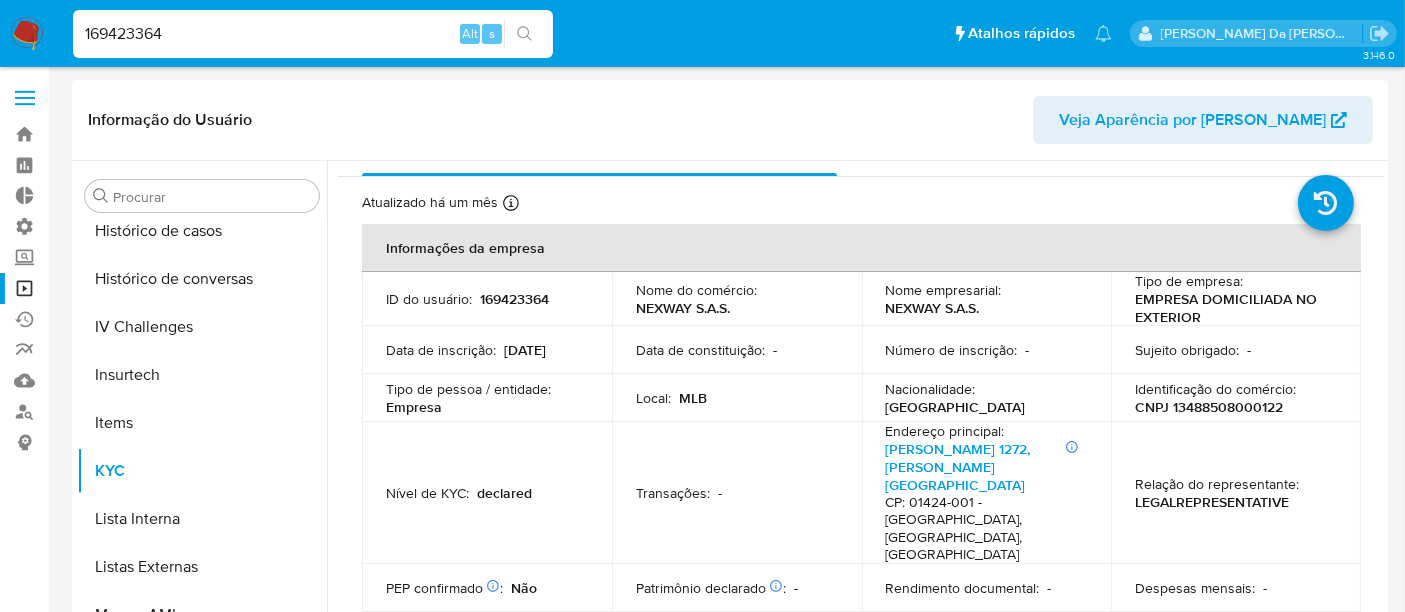 scroll, scrollTop: 0, scrollLeft: 0, axis: both 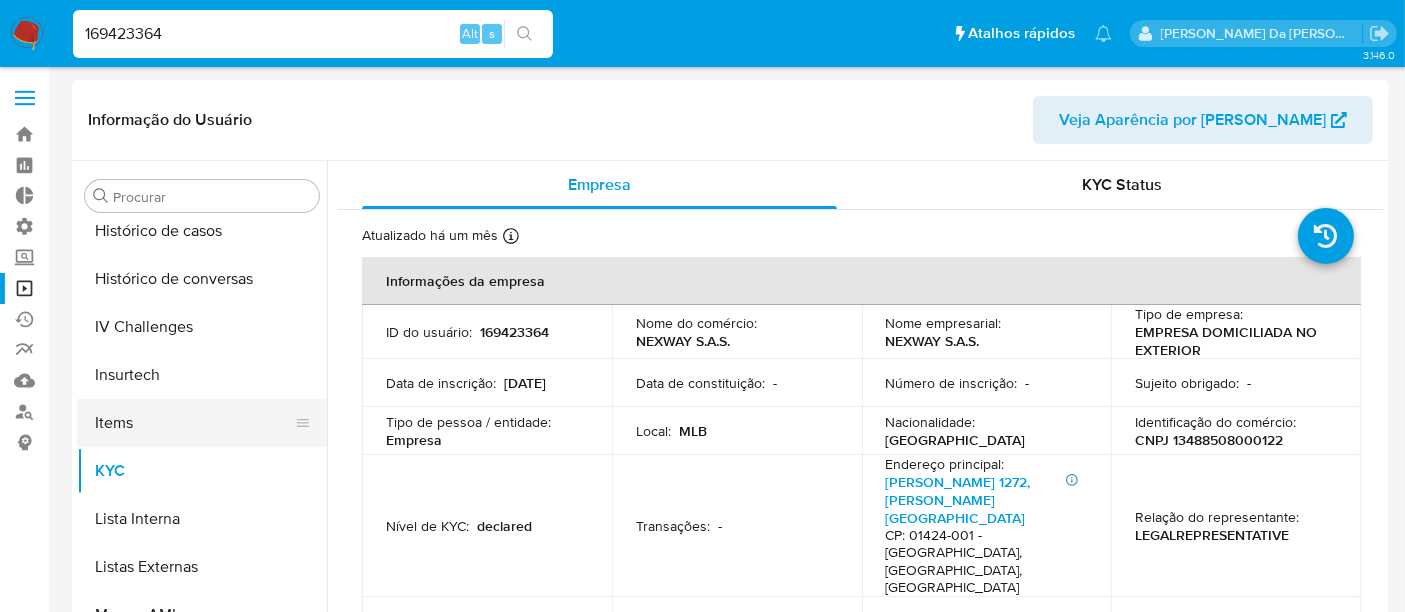 click on "Items" at bounding box center [194, 423] 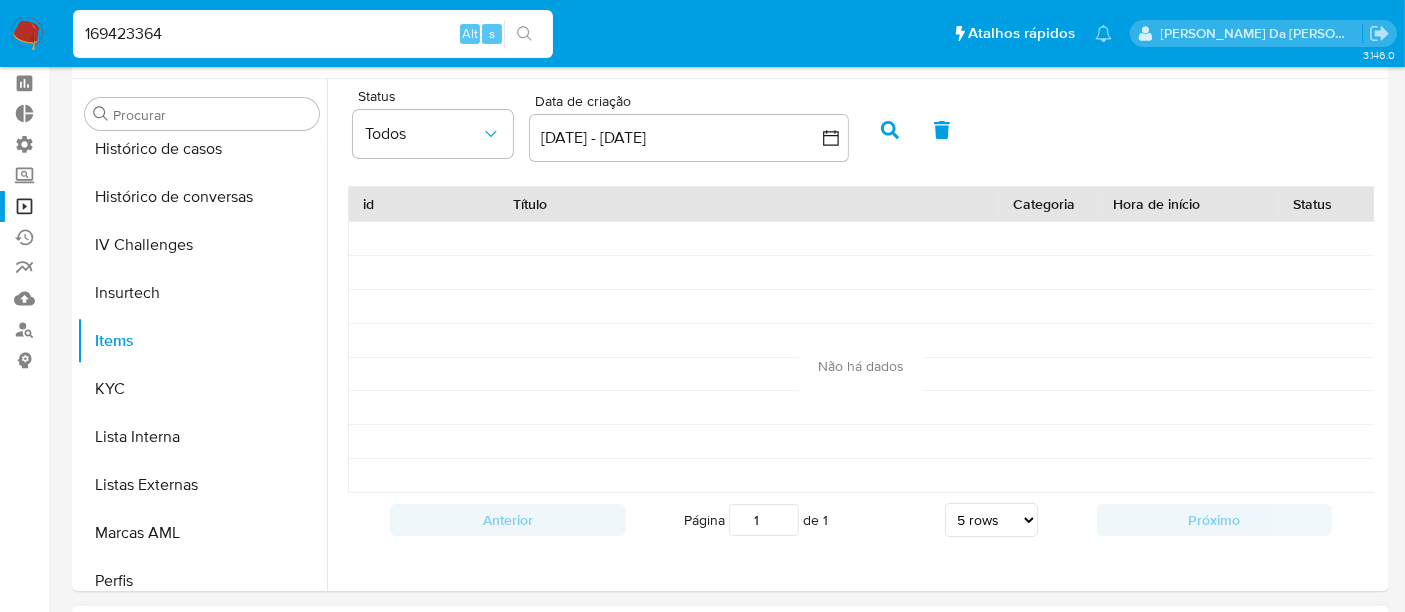 scroll, scrollTop: 222, scrollLeft: 0, axis: vertical 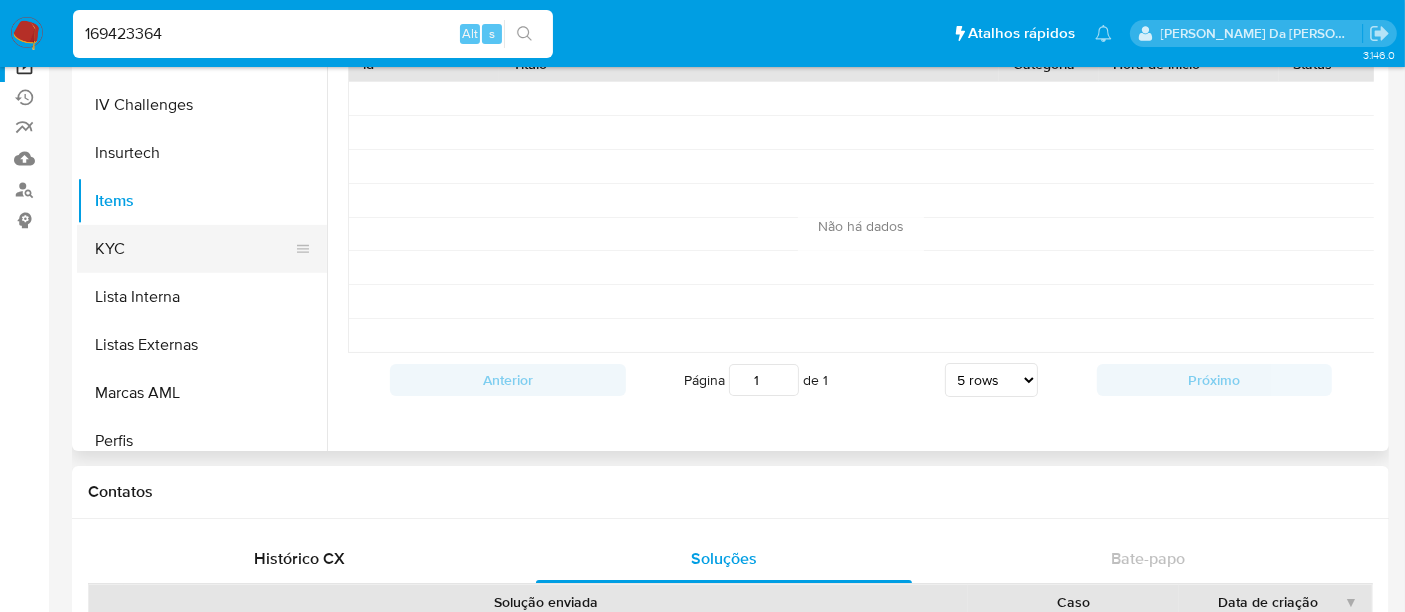 click on "KYC" at bounding box center [194, 249] 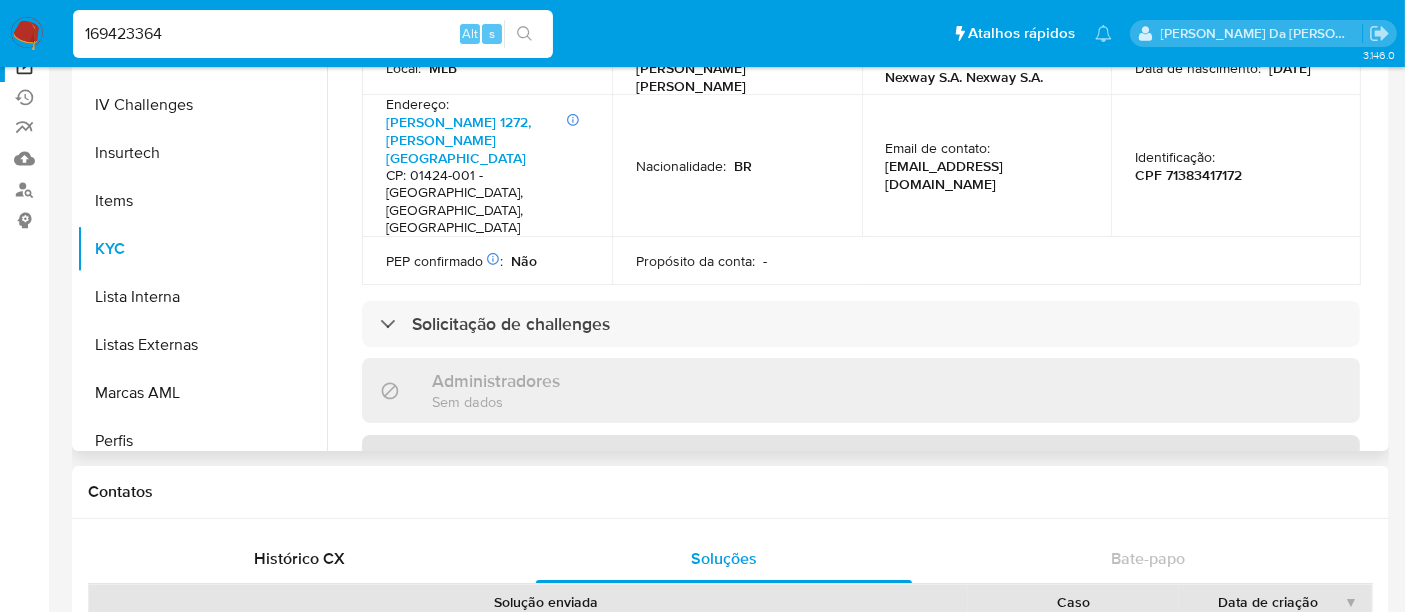 scroll, scrollTop: 666, scrollLeft: 0, axis: vertical 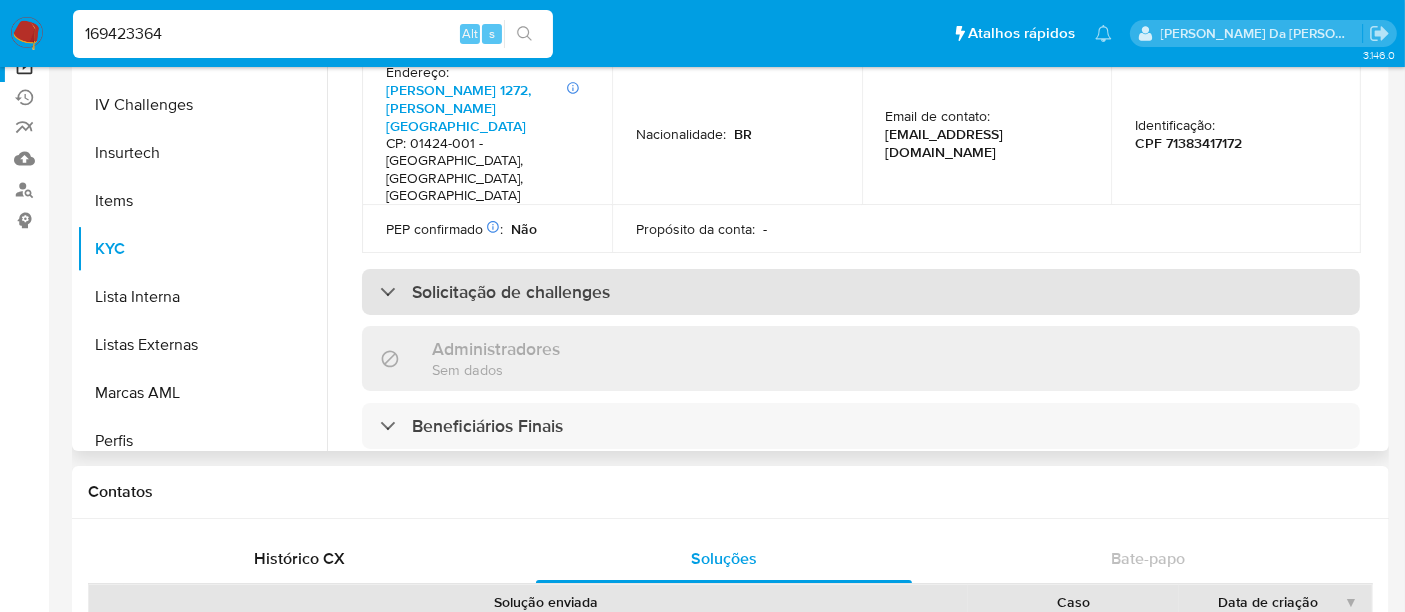click at bounding box center [380, 291] 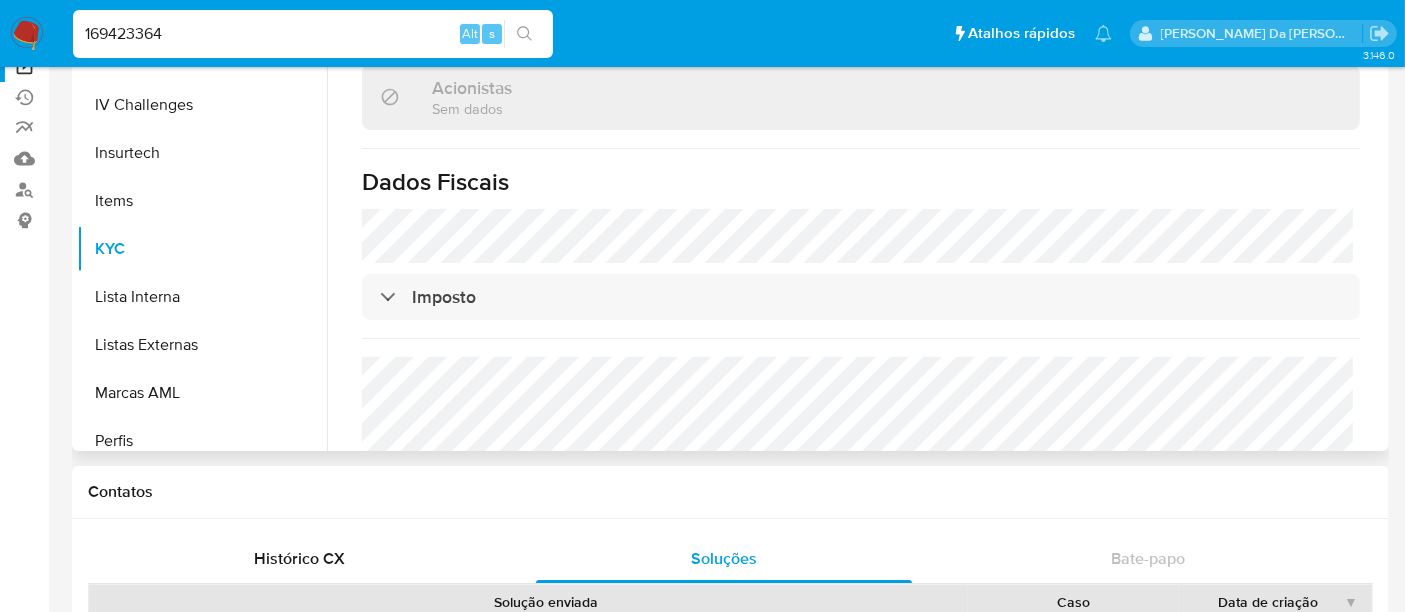 scroll, scrollTop: 1405, scrollLeft: 0, axis: vertical 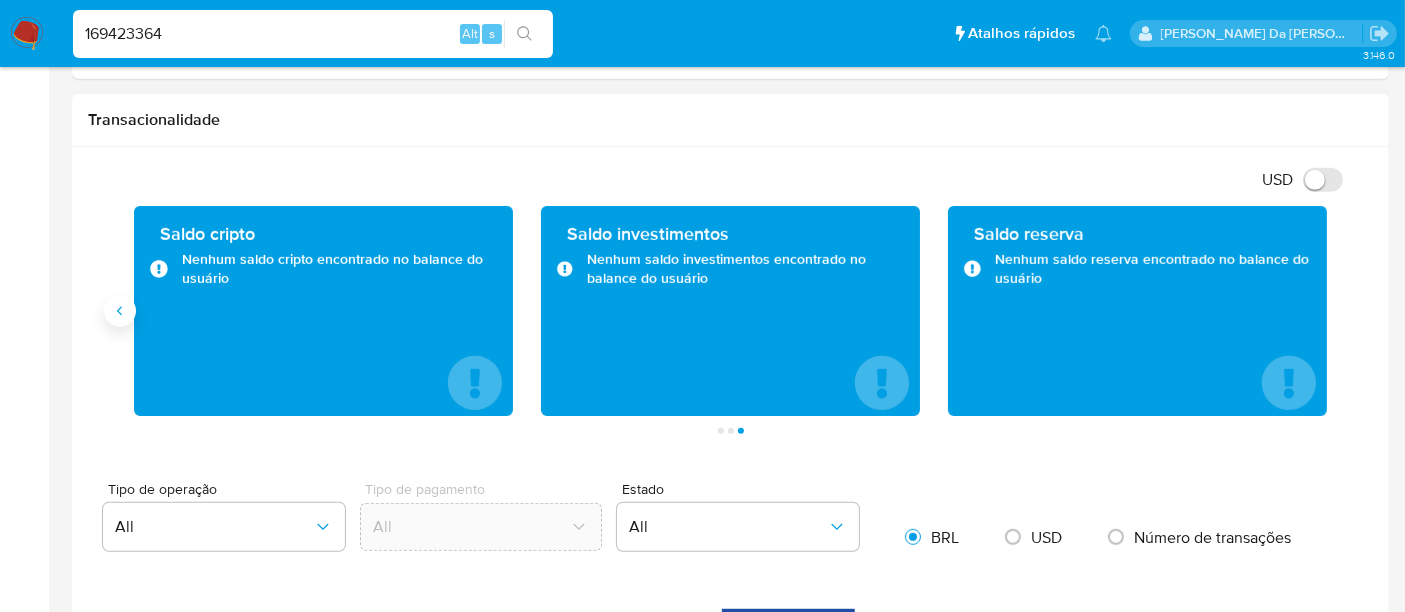 click at bounding box center (120, 311) 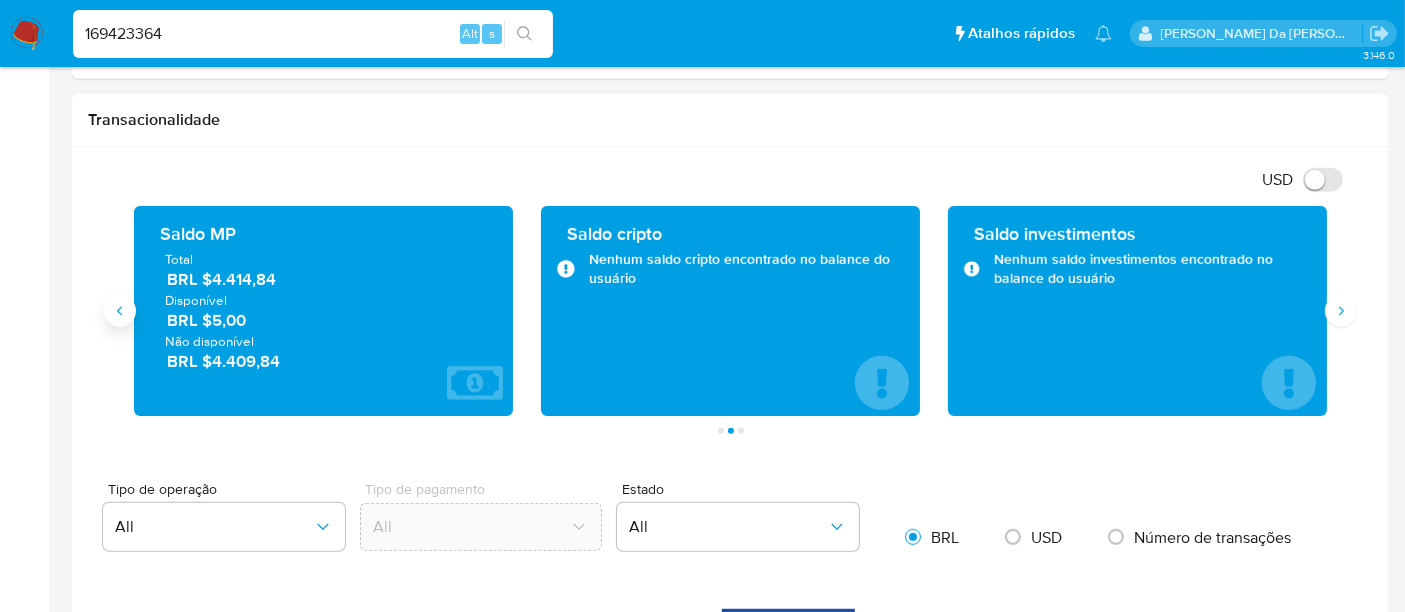 click at bounding box center [120, 311] 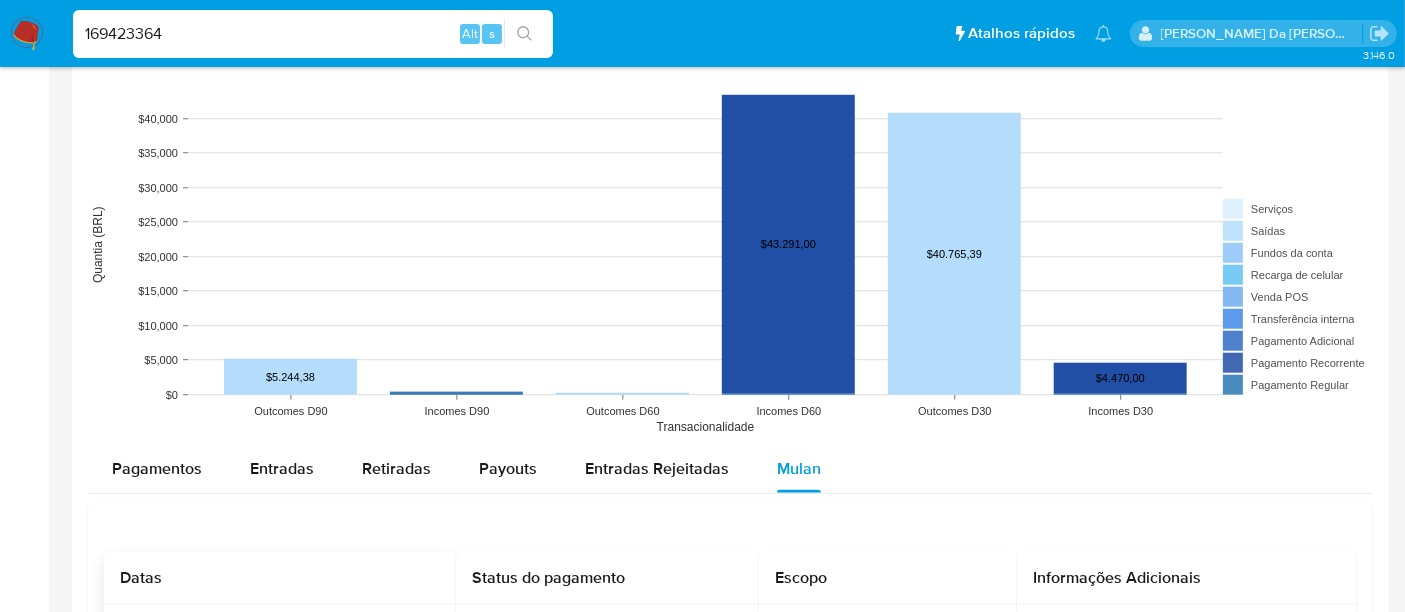 scroll, scrollTop: 1729, scrollLeft: 0, axis: vertical 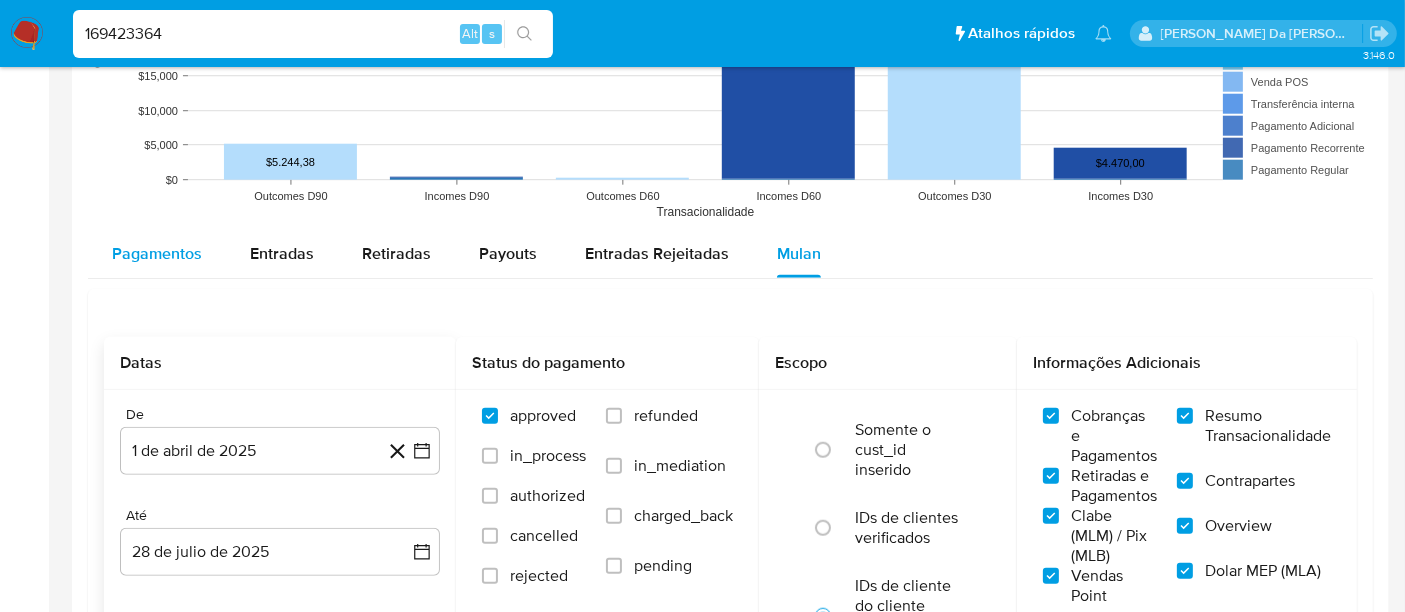 click on "Pagamentos" at bounding box center [157, 253] 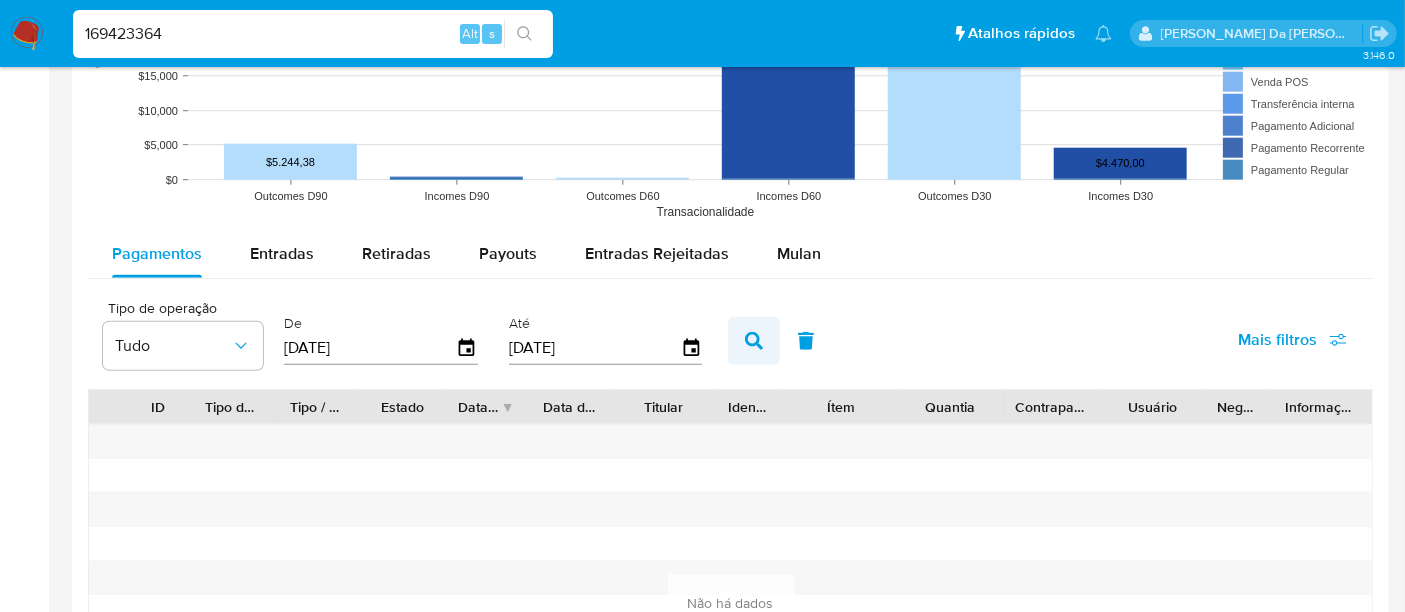 click 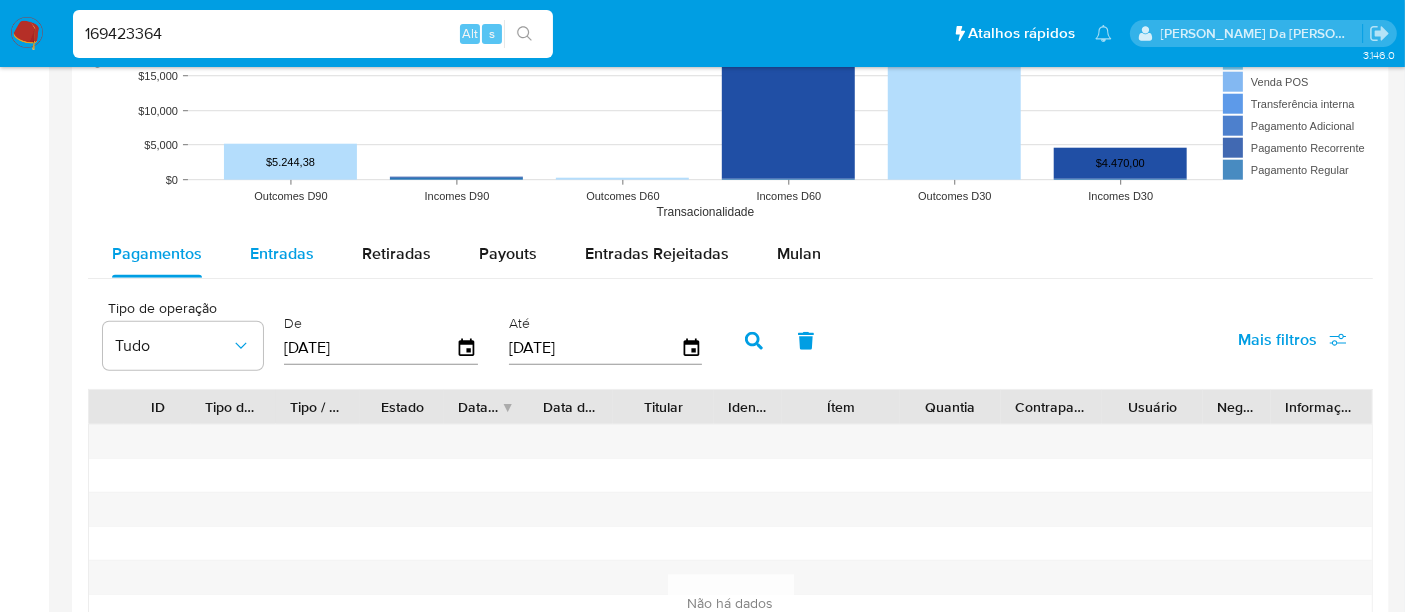click on "Entradas" at bounding box center [282, 254] 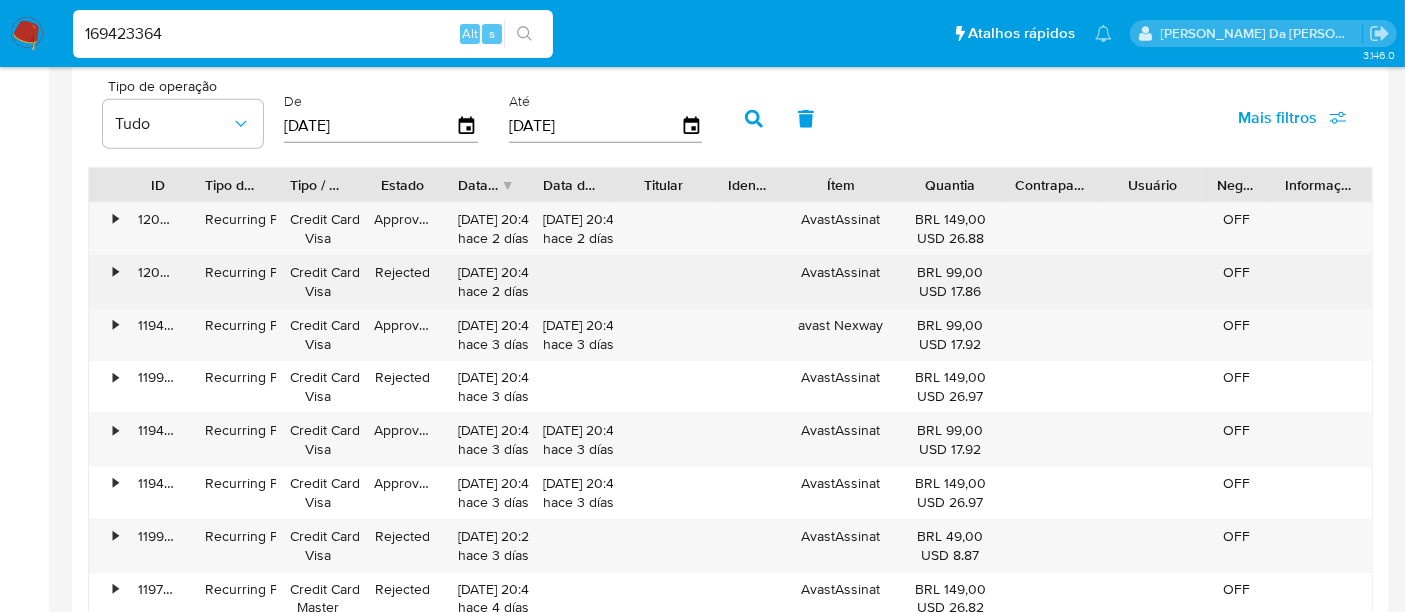 scroll, scrollTop: 2062, scrollLeft: 0, axis: vertical 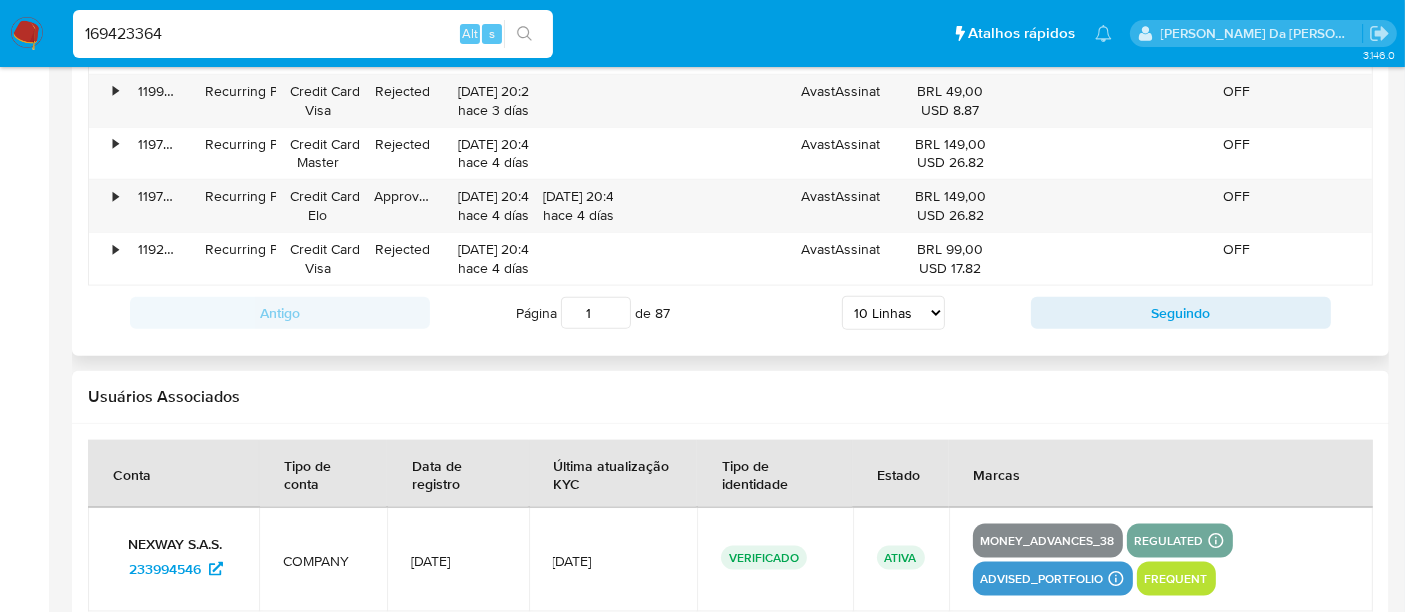 click on "5   Linhas 10   Linhas 20   Linhas 25   Linhas 50   Linhas 100   Linhas" at bounding box center (893, 313) 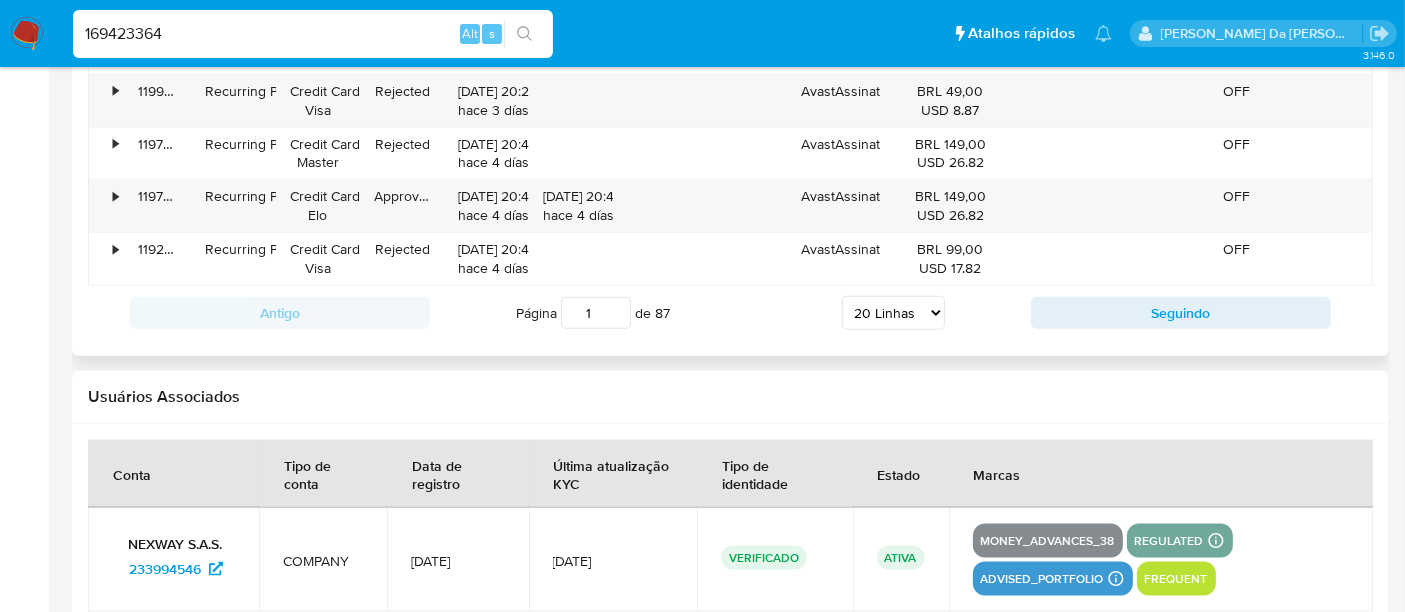 click on "5   Linhas 10   Linhas 20   Linhas 25   Linhas 50   Linhas 100   Linhas" at bounding box center [893, 313] 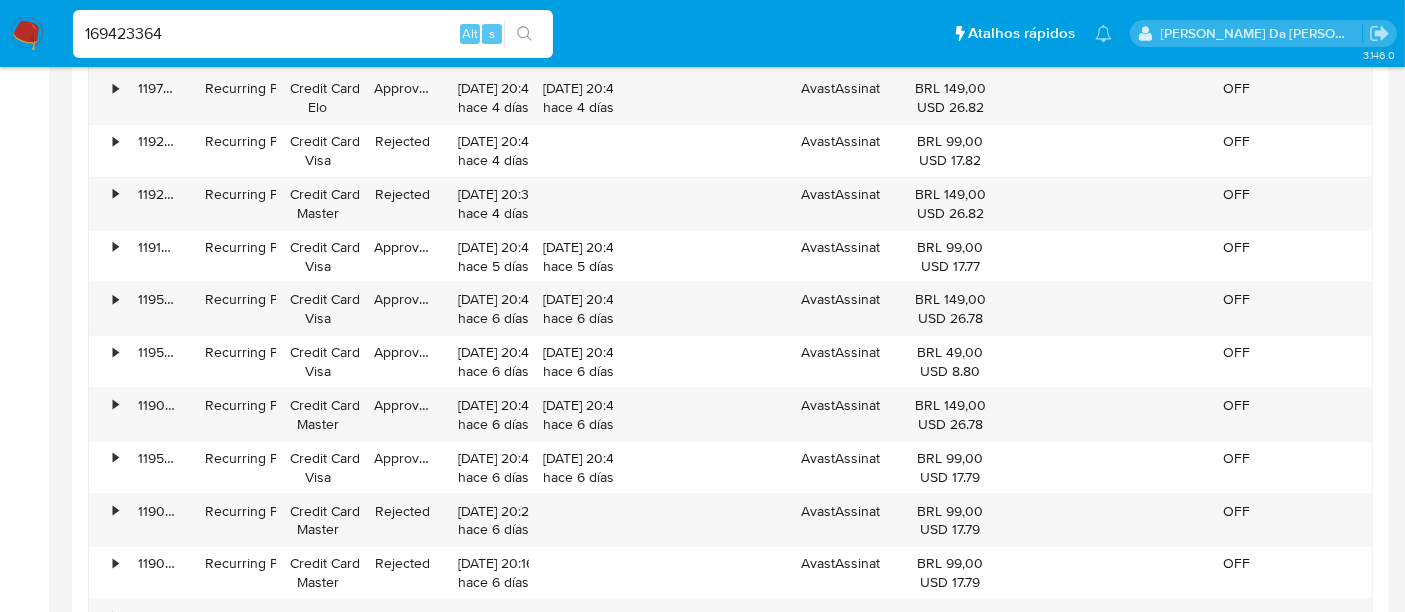 scroll, scrollTop: 2729, scrollLeft: 0, axis: vertical 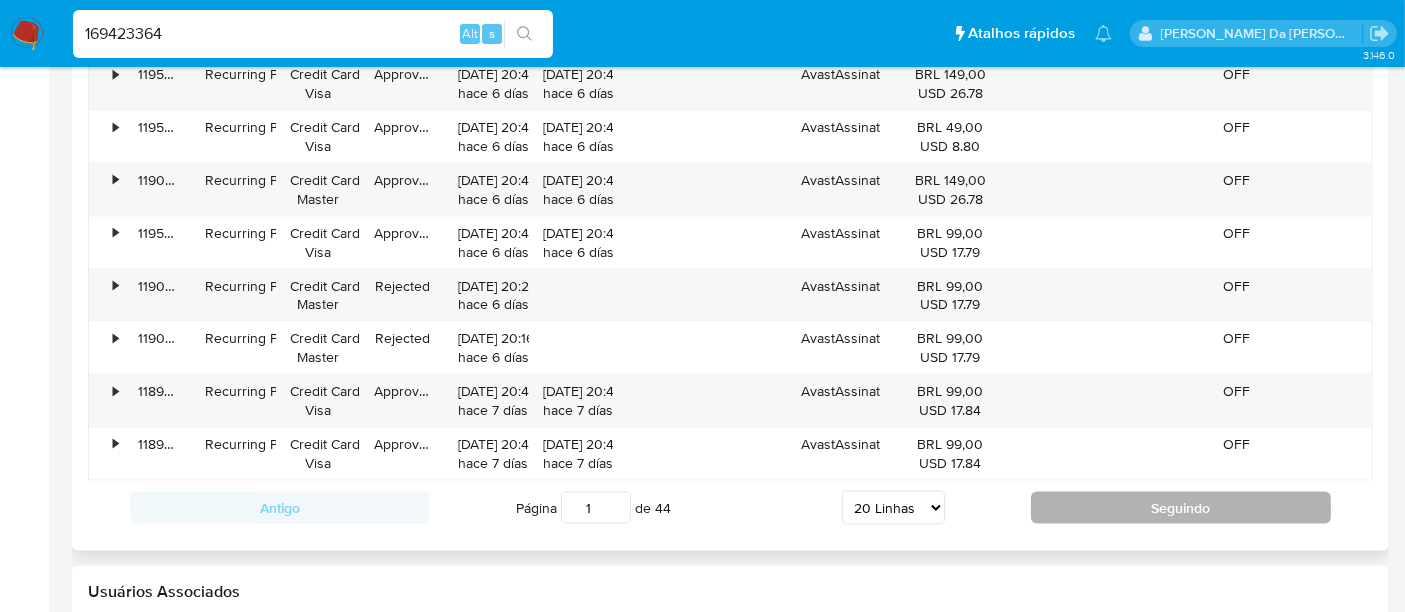 click on "Seguindo" at bounding box center (1181, 508) 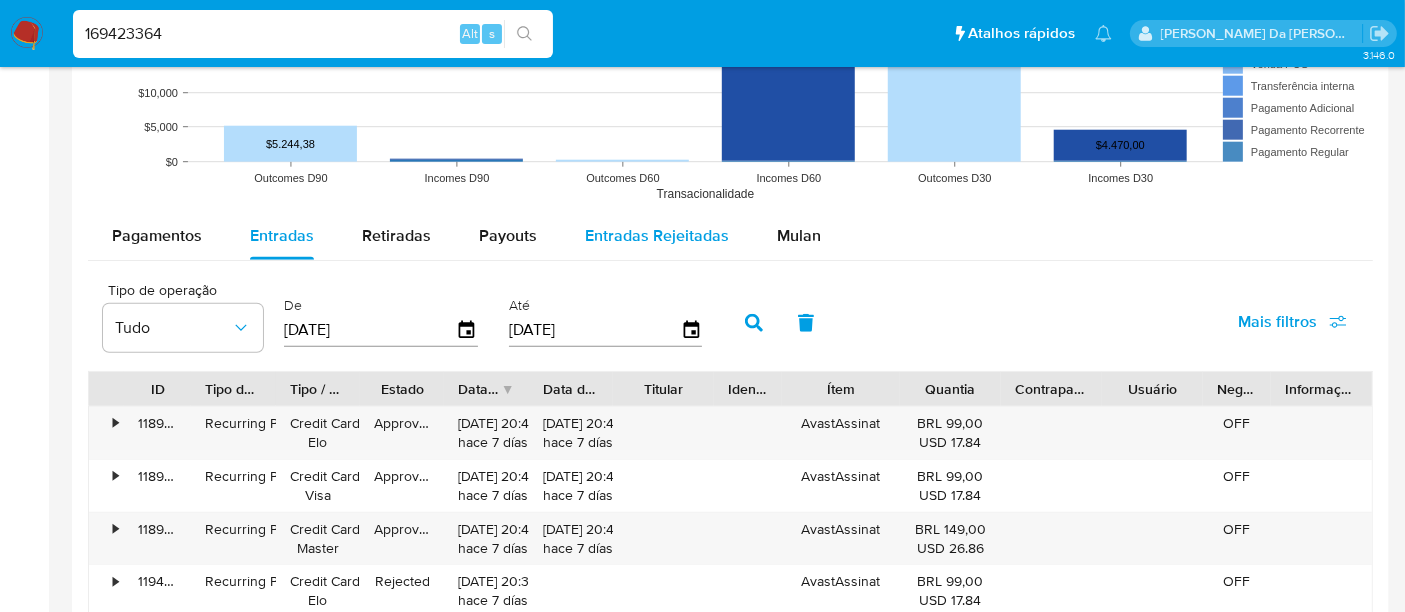 scroll, scrollTop: 1729, scrollLeft: 0, axis: vertical 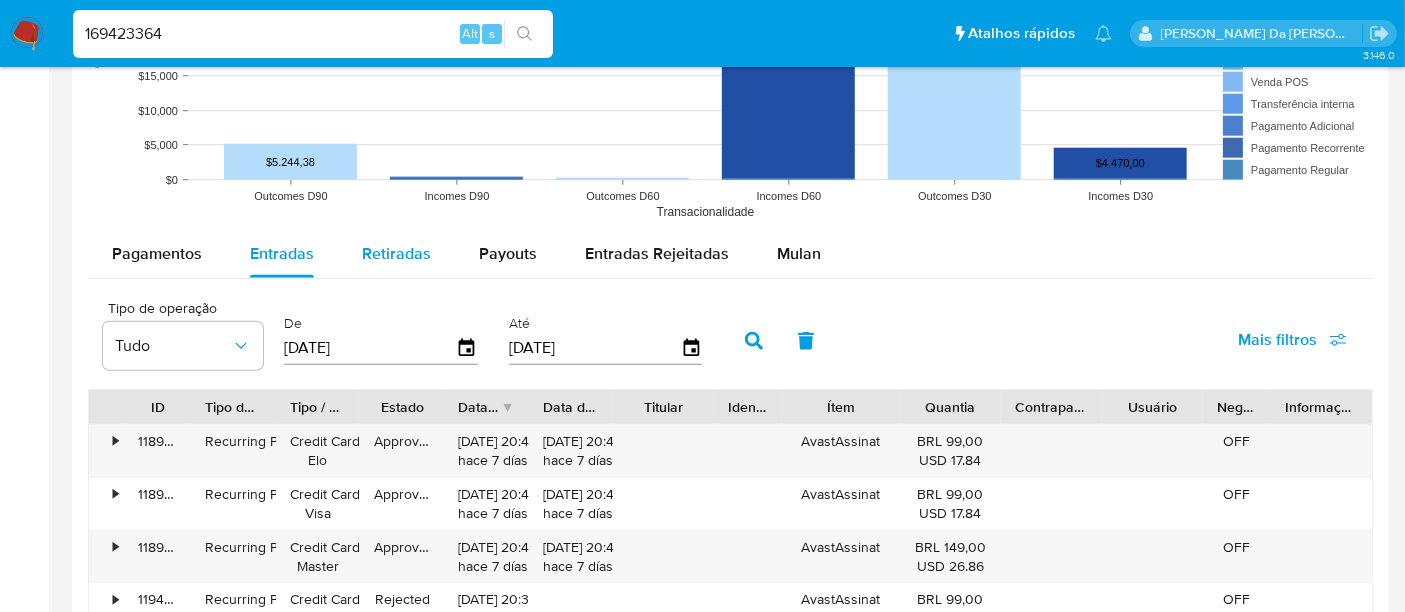 click on "Retiradas" at bounding box center [396, 253] 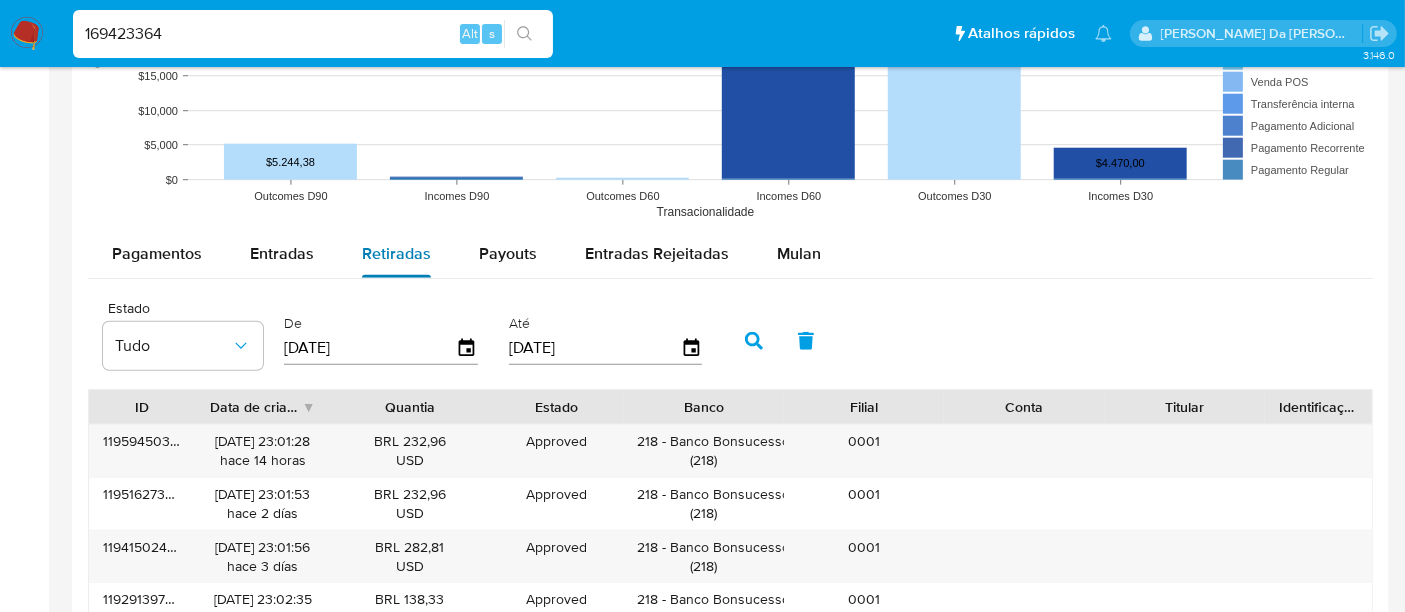 click on "Retiradas" at bounding box center [396, 253] 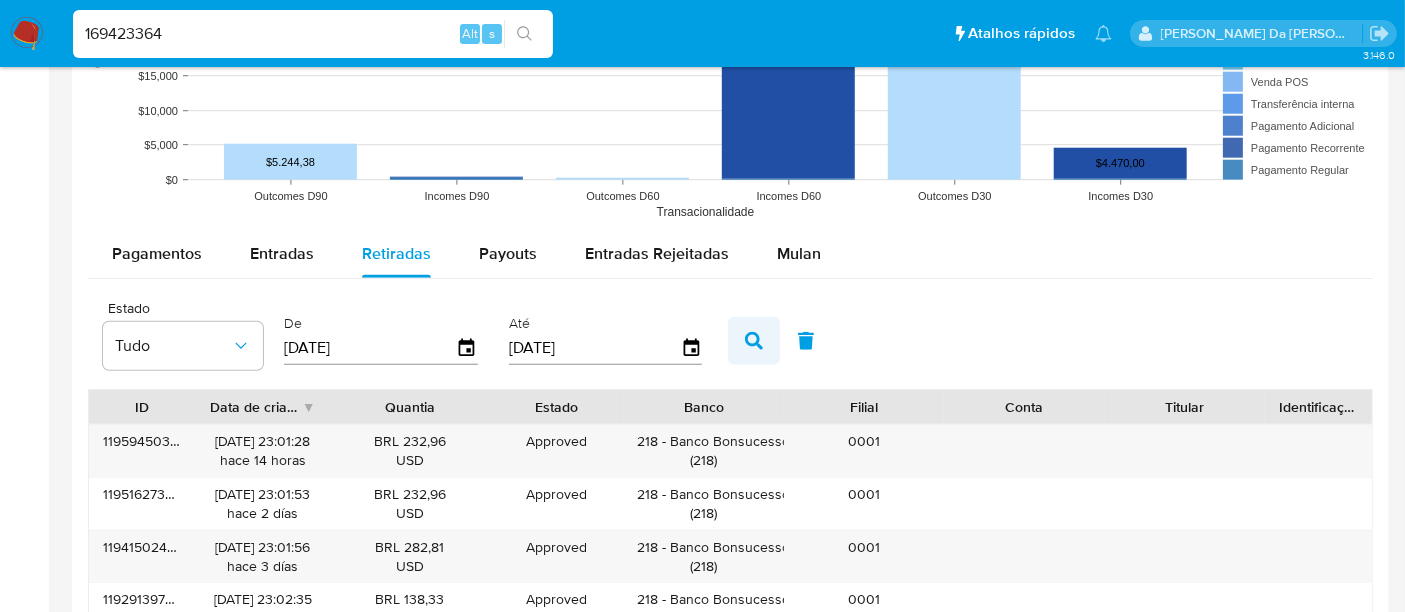 click 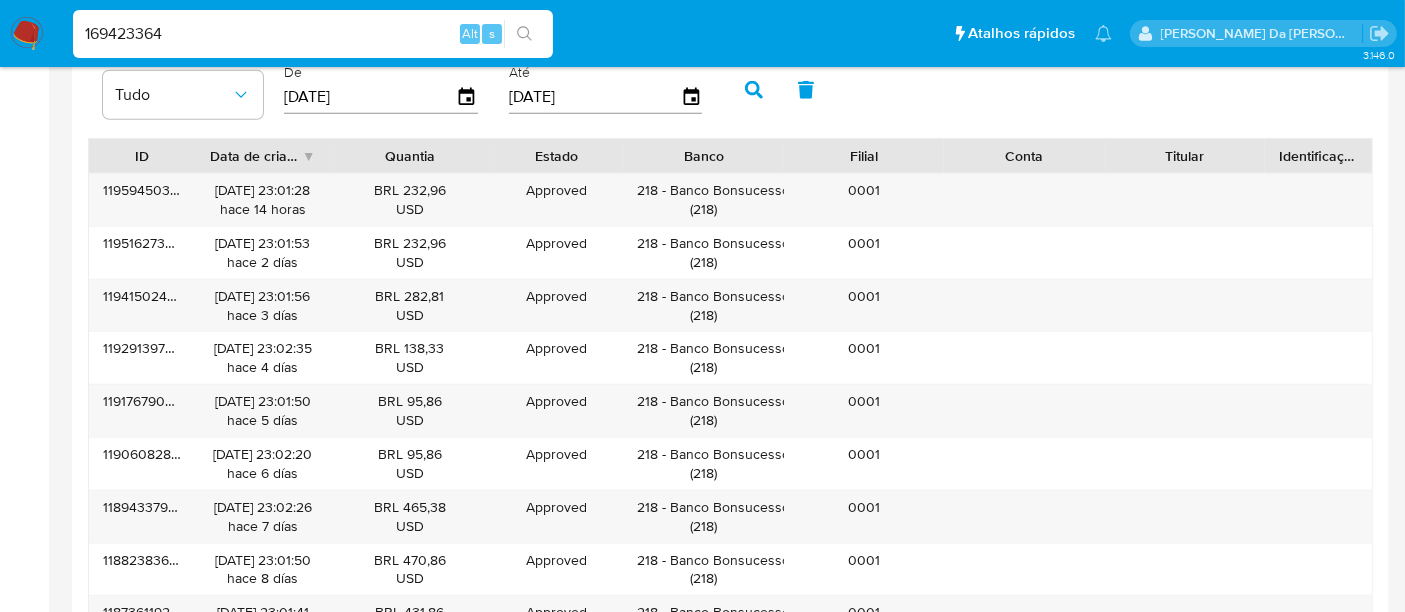 scroll, scrollTop: 1951, scrollLeft: 0, axis: vertical 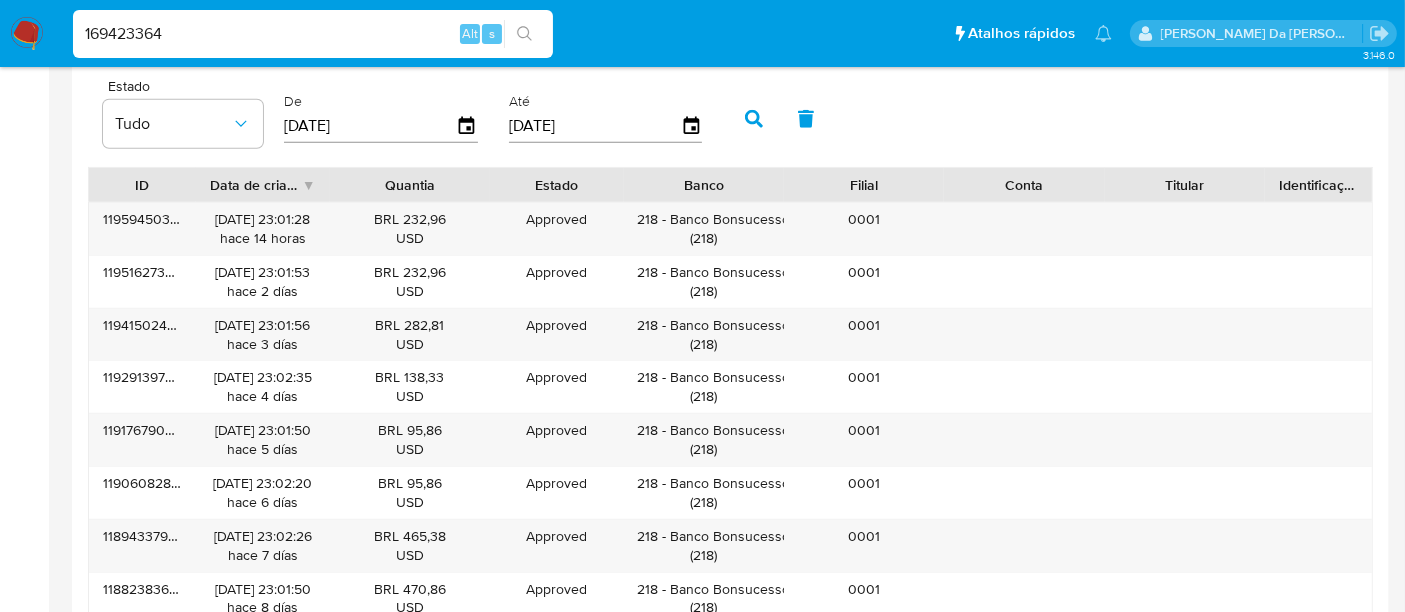 click on "119415024111 [DATE] 23:01:56 [DATE] BRL 282,81 USD  Approved   Approved 218 - Banco Bonsucesso ( 218 ) 0001" at bounding box center [730, 335] 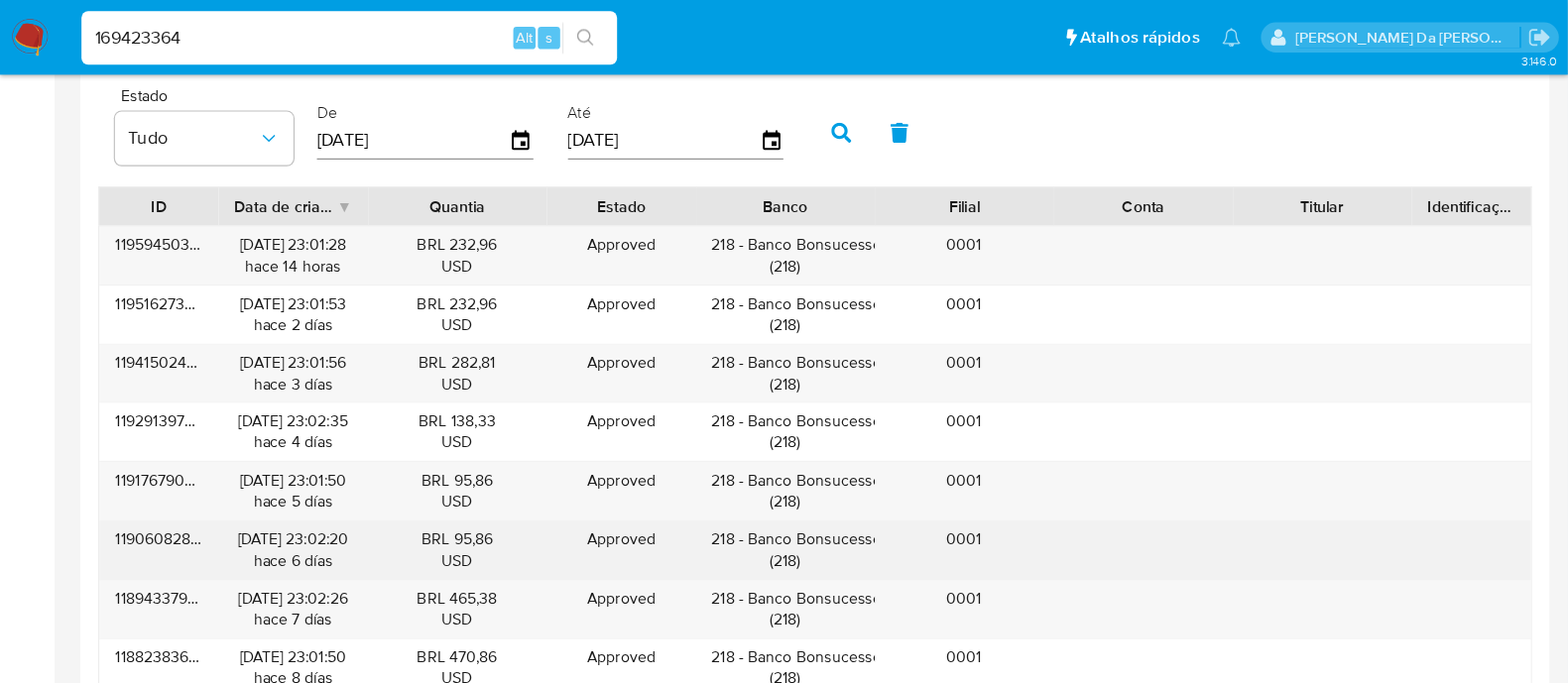 scroll, scrollTop: 1934, scrollLeft: 0, axis: vertical 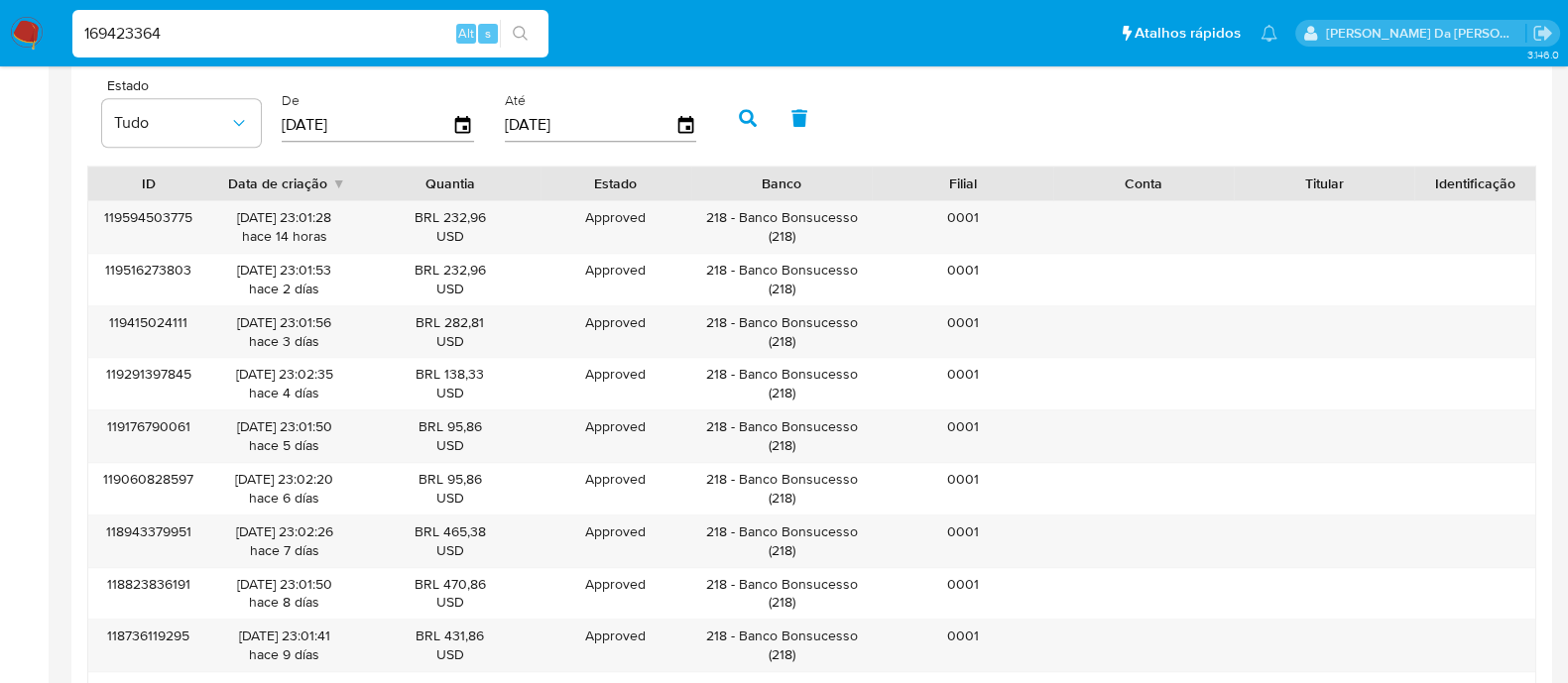 click on "3.146.0 Informação do Usuário Veja Aparência por [PERSON_NAME] Procurar Adiantamentos de Dinheiro Anexos Cartões Contas Bancárias Dados Modificados Detalhe da geolocalização Devices Geolocation Dispositivos Point Documentação Empréstimos Endereços Fecha Compliant Financiamento de Veículos Geral Histórico [PERSON_NAME] PLD Histórico de casos Histórico de conversas IV Challenges Insurtech Items KYC Lista Interna Listas Externas Marcas AML Perfis Relacionados Restrições Novo Mundo Empresa KYC Status Atualizado há um mês   Criado: [DATE] 11:03:56 Atualizado: [DATE] 09:42:26 Informações da empresa   ID do usuário :    169423364   Nome do comércio :    NEXWAY S.A.S.   Nome empresarial :    NEXWAY S.A.S.   Tipo de empresa :    EMPRESA DOMICILIADA NO EXTERIOR   Data de inscrição :    [DATE]   Data de constituição :    -   Número de inscrição :    -   Sujeito obrigado :    -   Tipo [PERSON_NAME] / entidade :    Empresa   Local :    MLB   Nacionalidade :    [GEOGRAPHIC_DATA]   :      :" at bounding box center (784, -362) 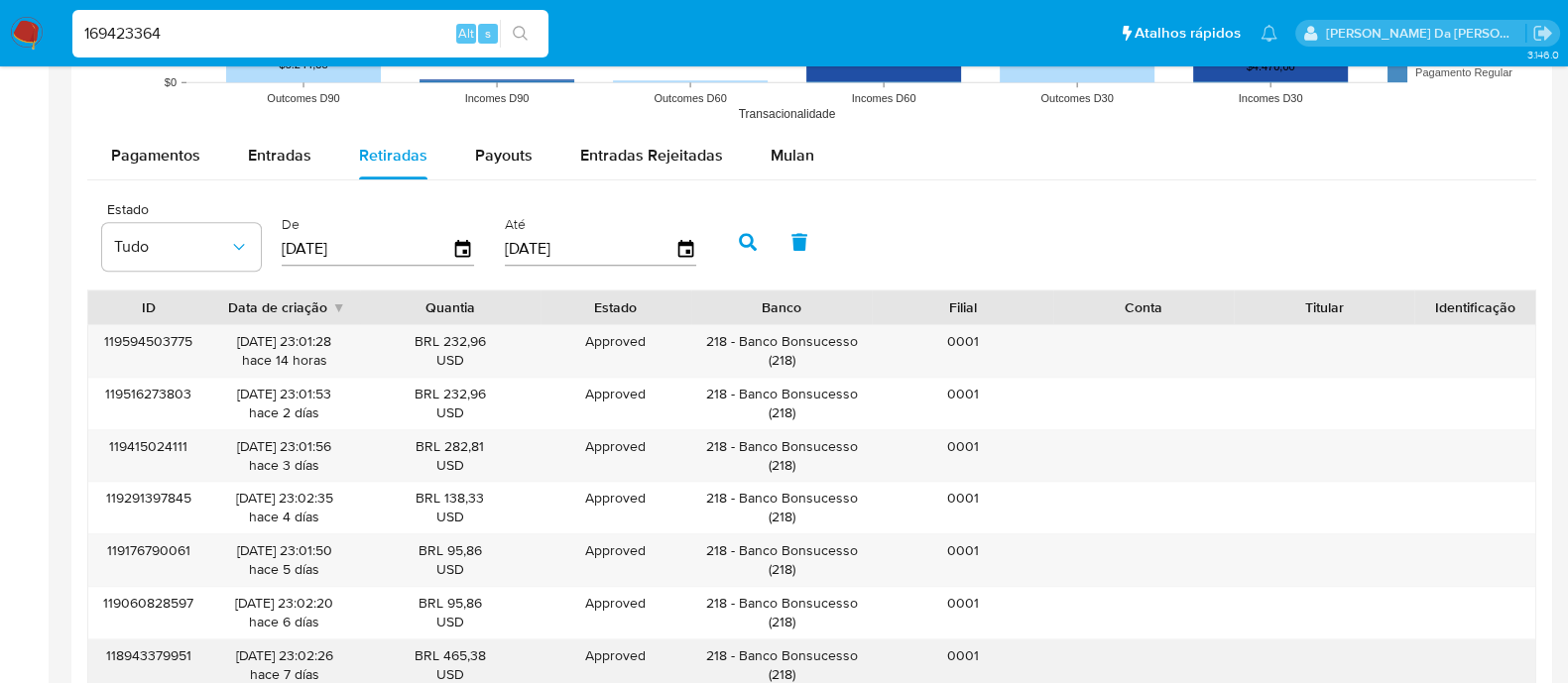 scroll, scrollTop: 1934, scrollLeft: 0, axis: vertical 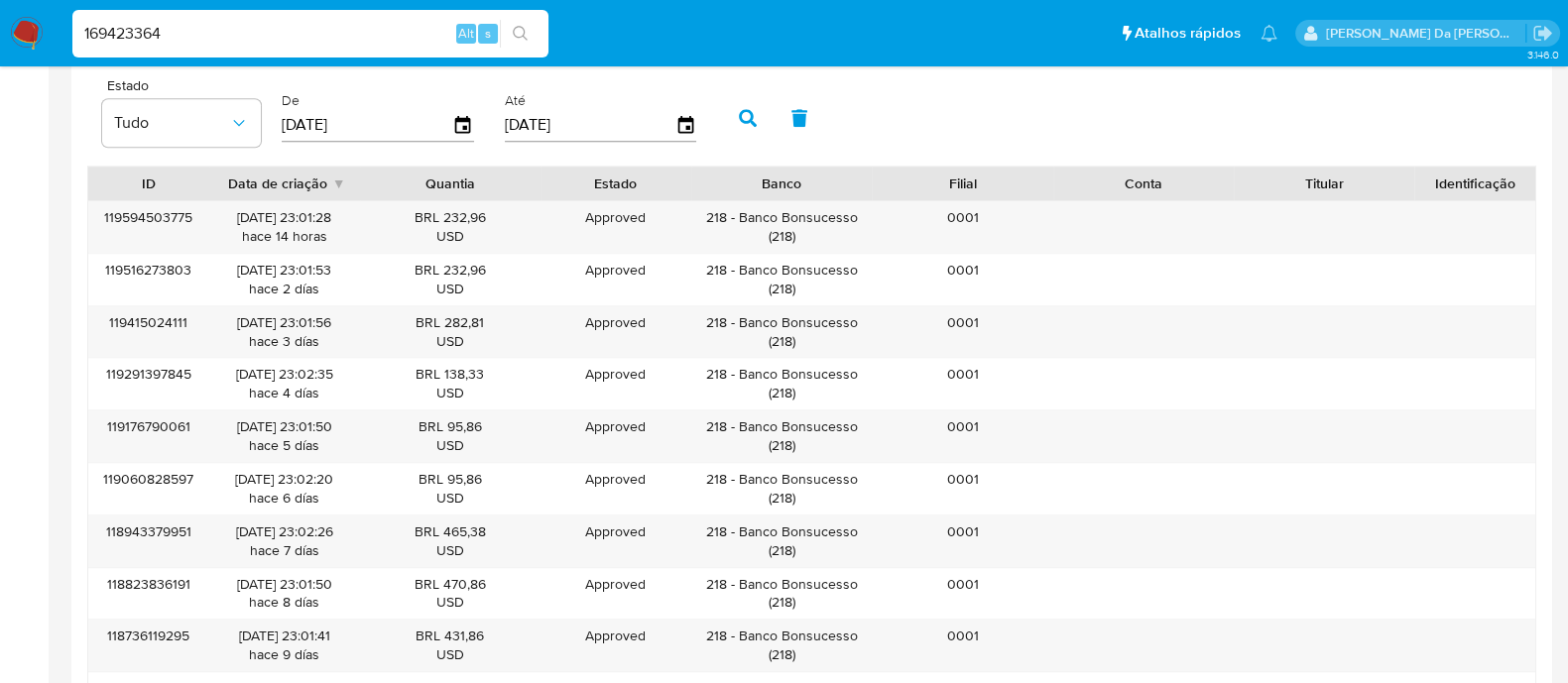 click at bounding box center [811, -2] 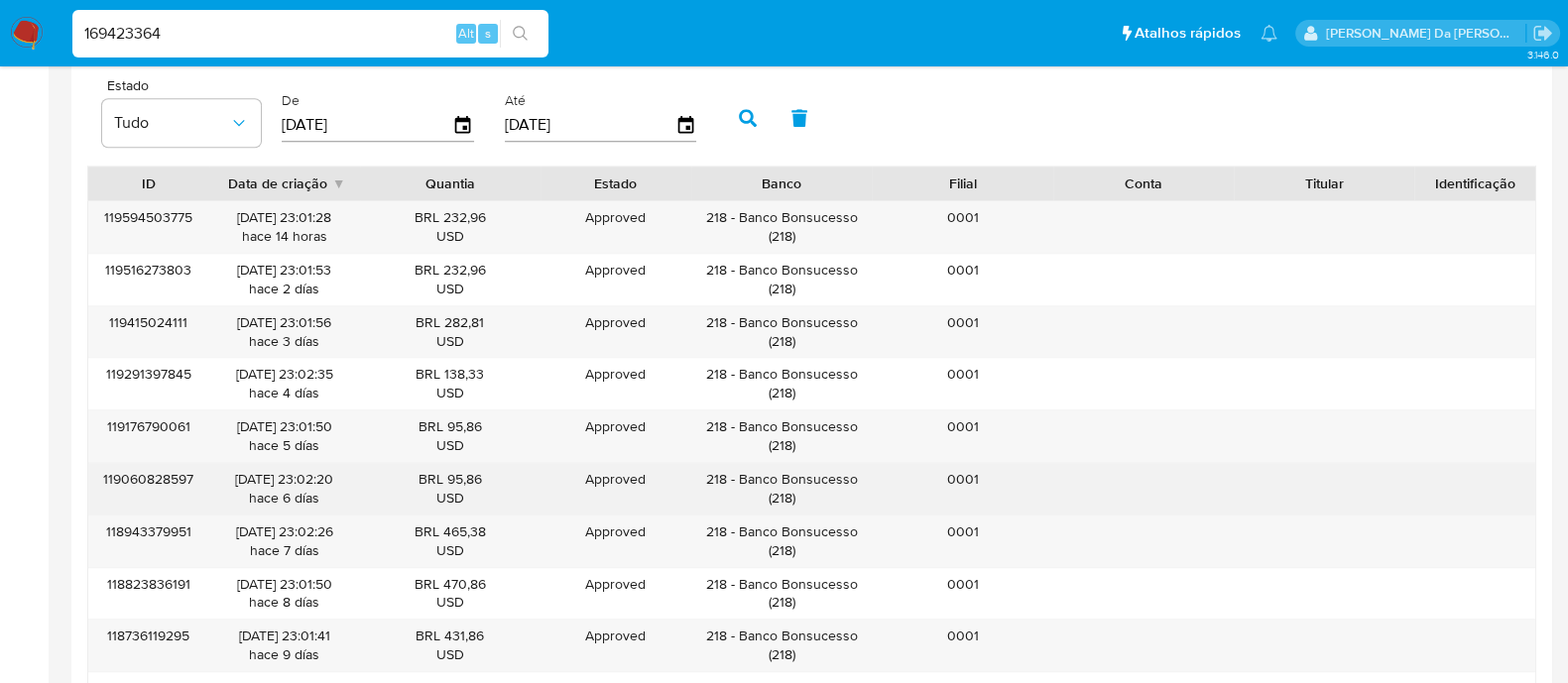 scroll, scrollTop: 2430, scrollLeft: 0, axis: vertical 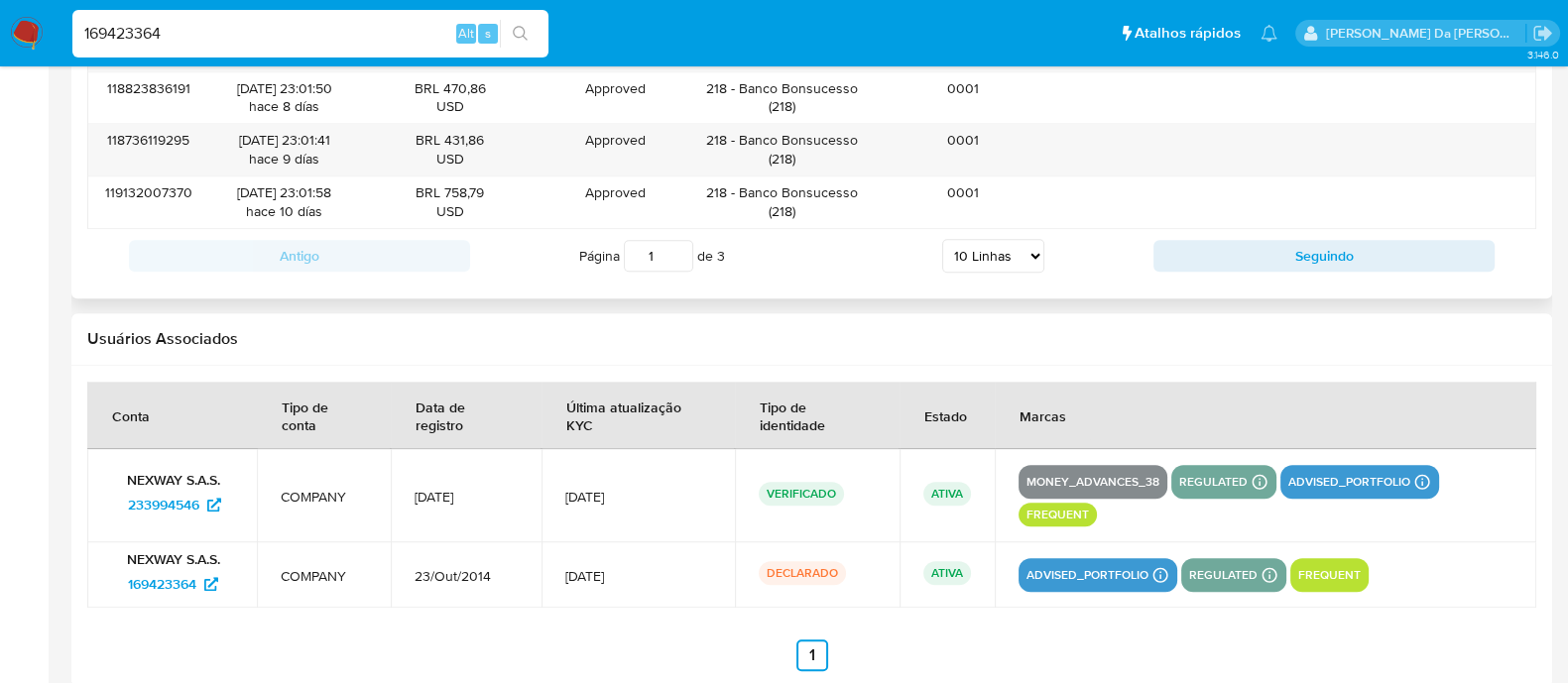 click on "5   Linhas 10   Linhas 20   Linhas 25   Linhas 50   Linhas 100   Linhas" at bounding box center [993, 256] 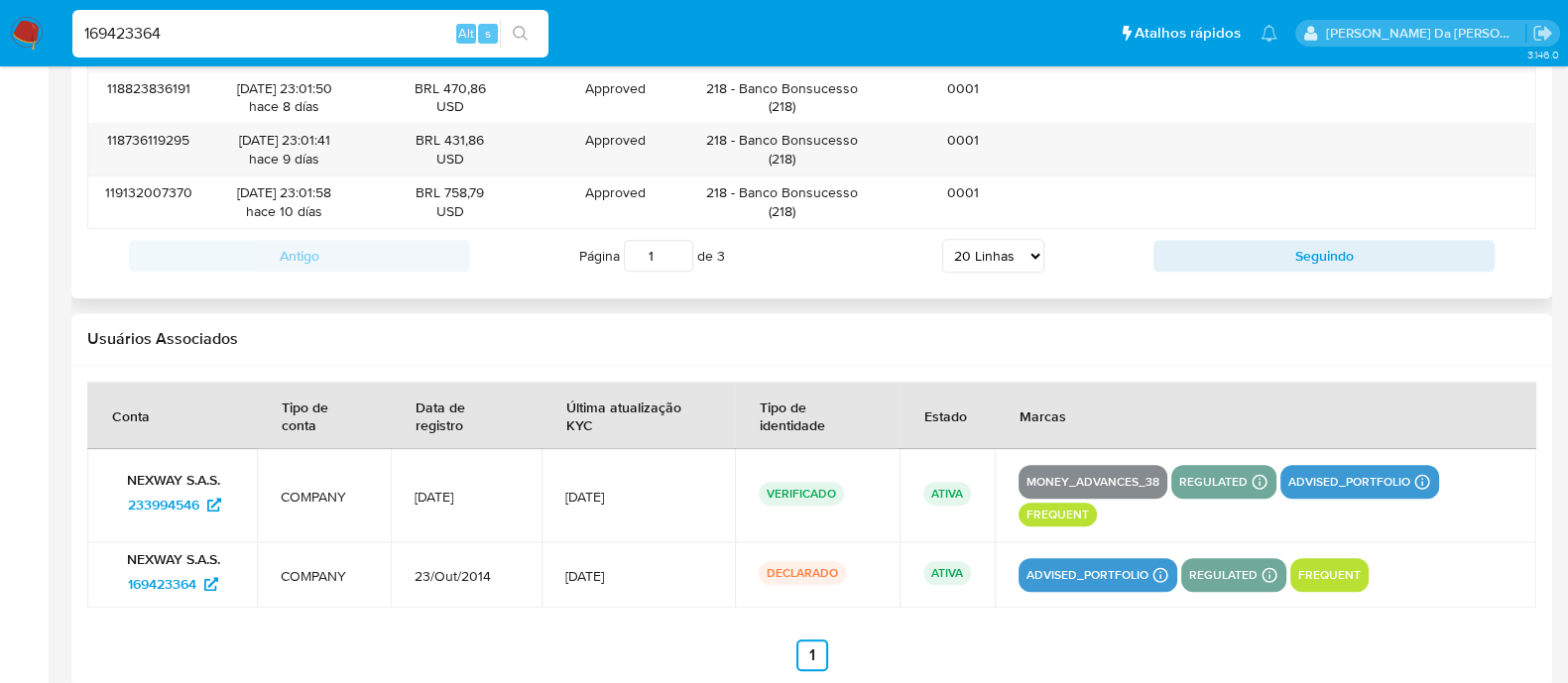 click on "5   Linhas 10   Linhas 20   Linhas 25   Linhas 50   Linhas 100   Linhas" at bounding box center (993, 256) 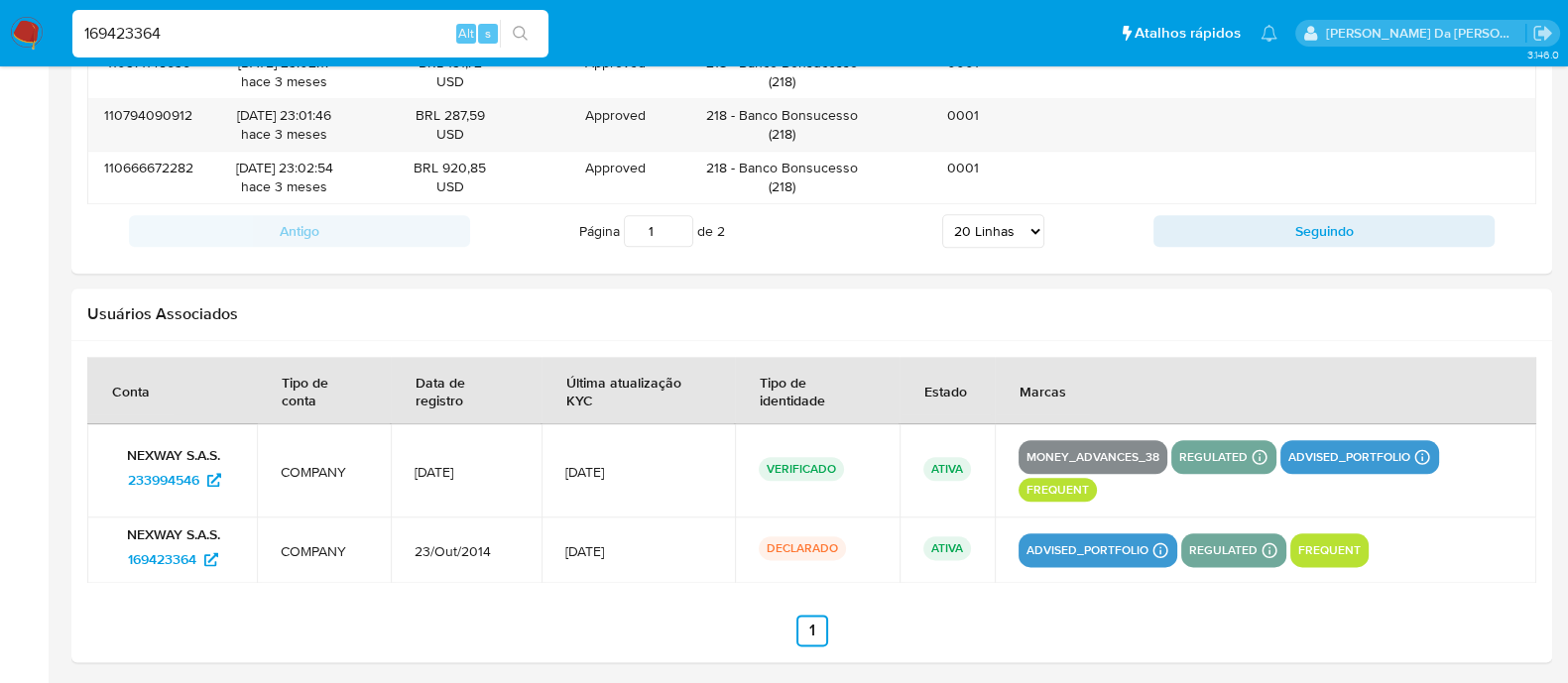 scroll, scrollTop: 2854, scrollLeft: 0, axis: vertical 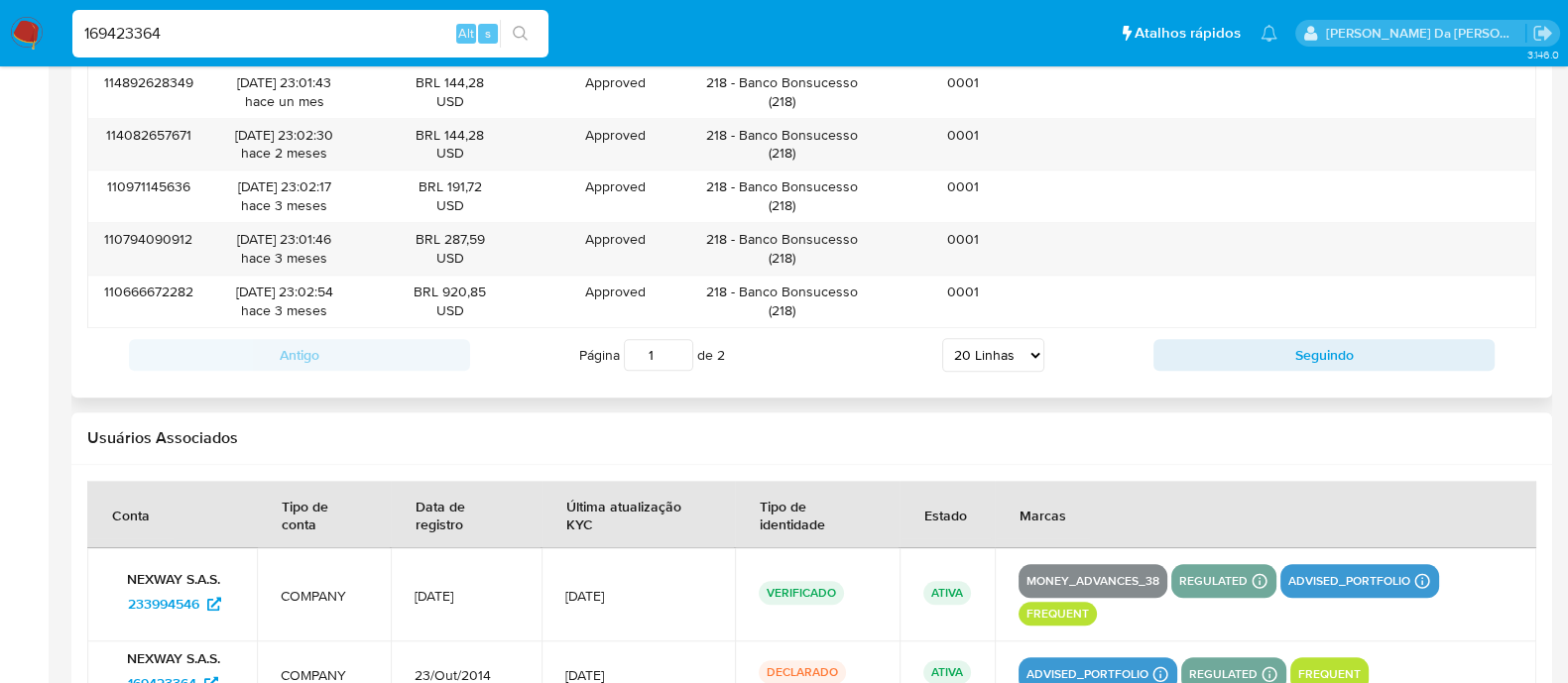 click on "110666672282 [DATE] 23:02:54 [DATE] BRL 920,85 USD  Approved   Approved 218 - Banco Bonsucesso ( 218 ) 0001" at bounding box center (811, 301) 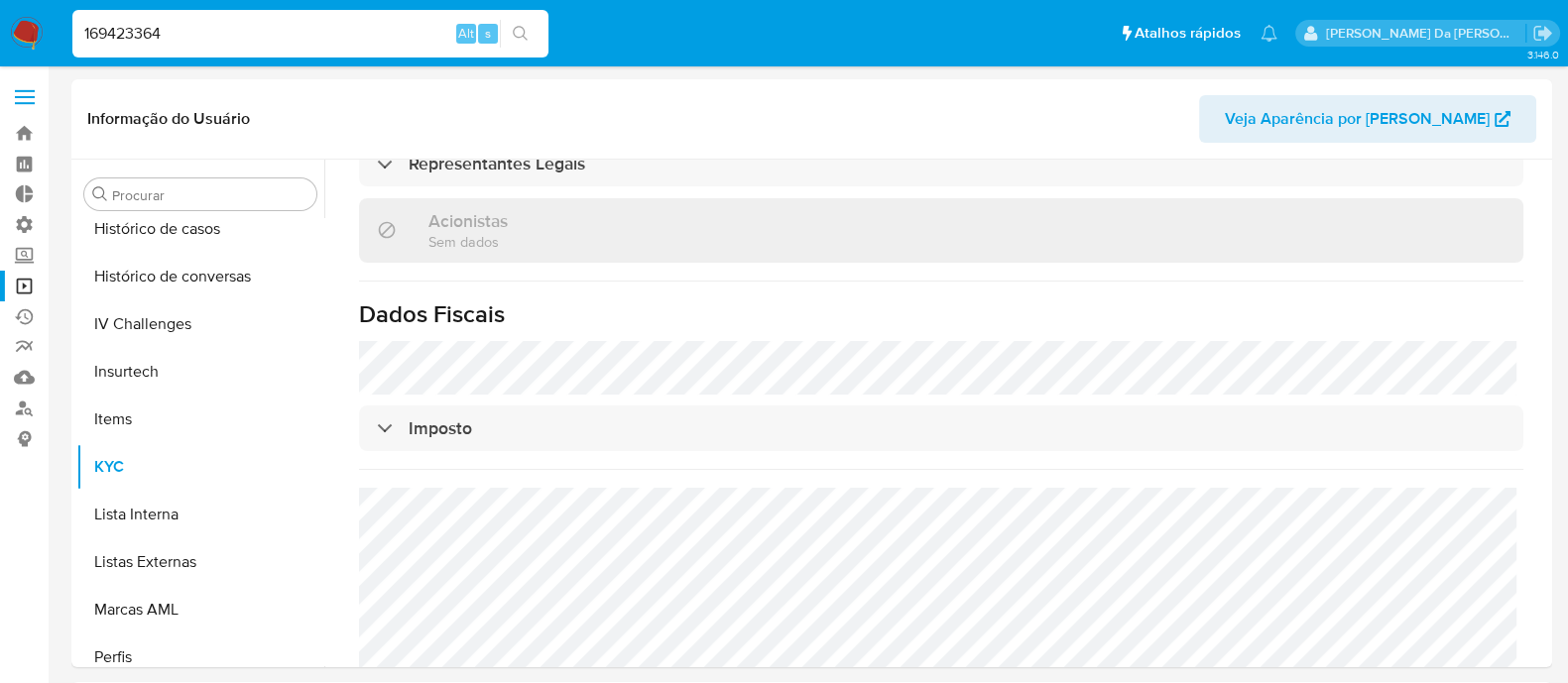 scroll, scrollTop: 0, scrollLeft: 0, axis: both 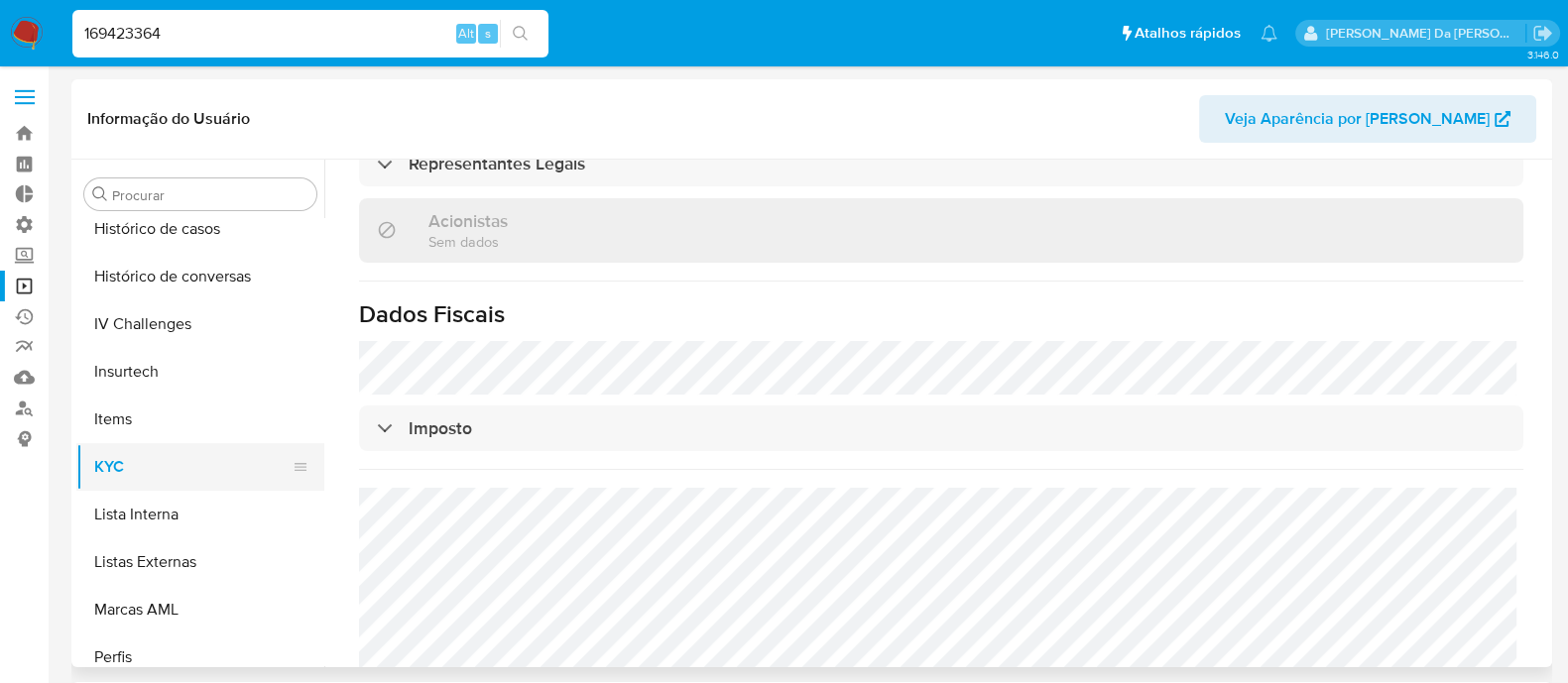 click on "KYC" at bounding box center [192, 467] 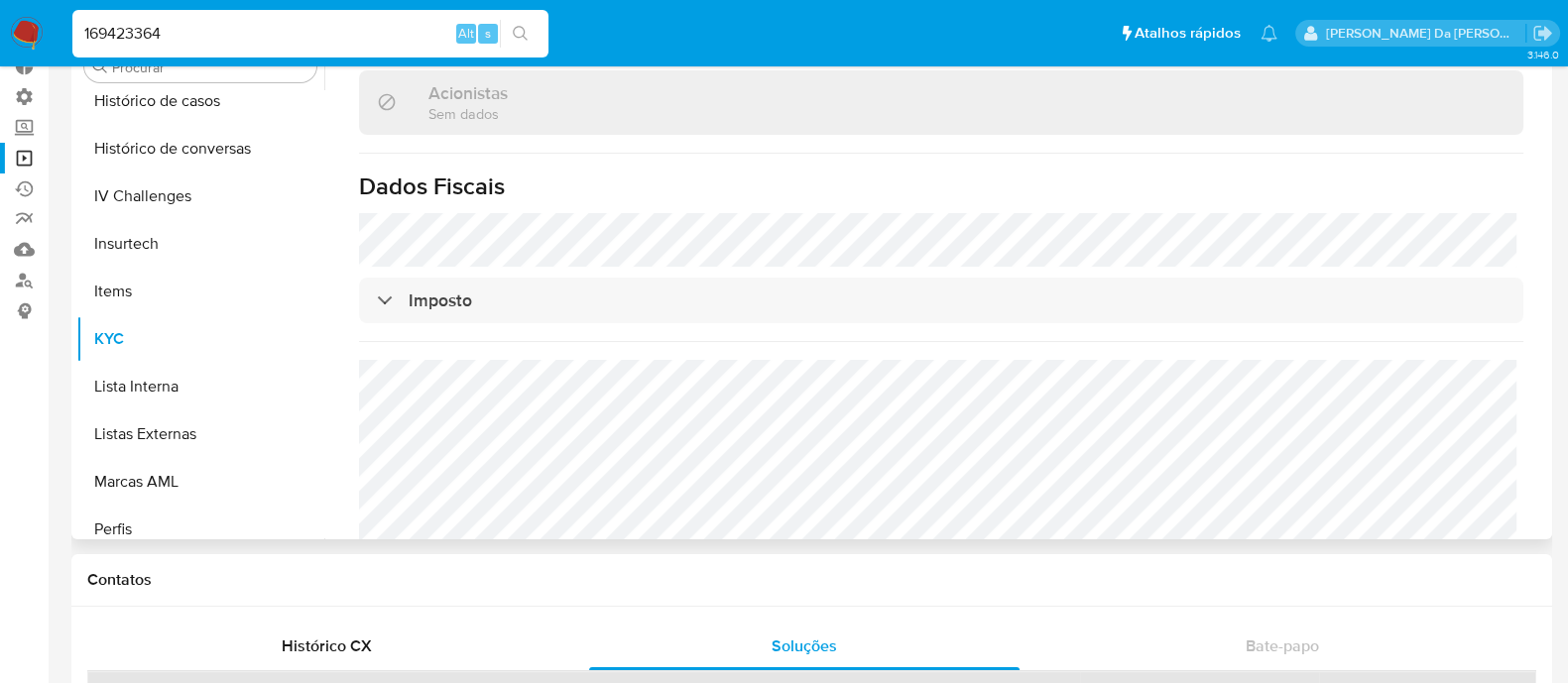 scroll, scrollTop: 123, scrollLeft: 0, axis: vertical 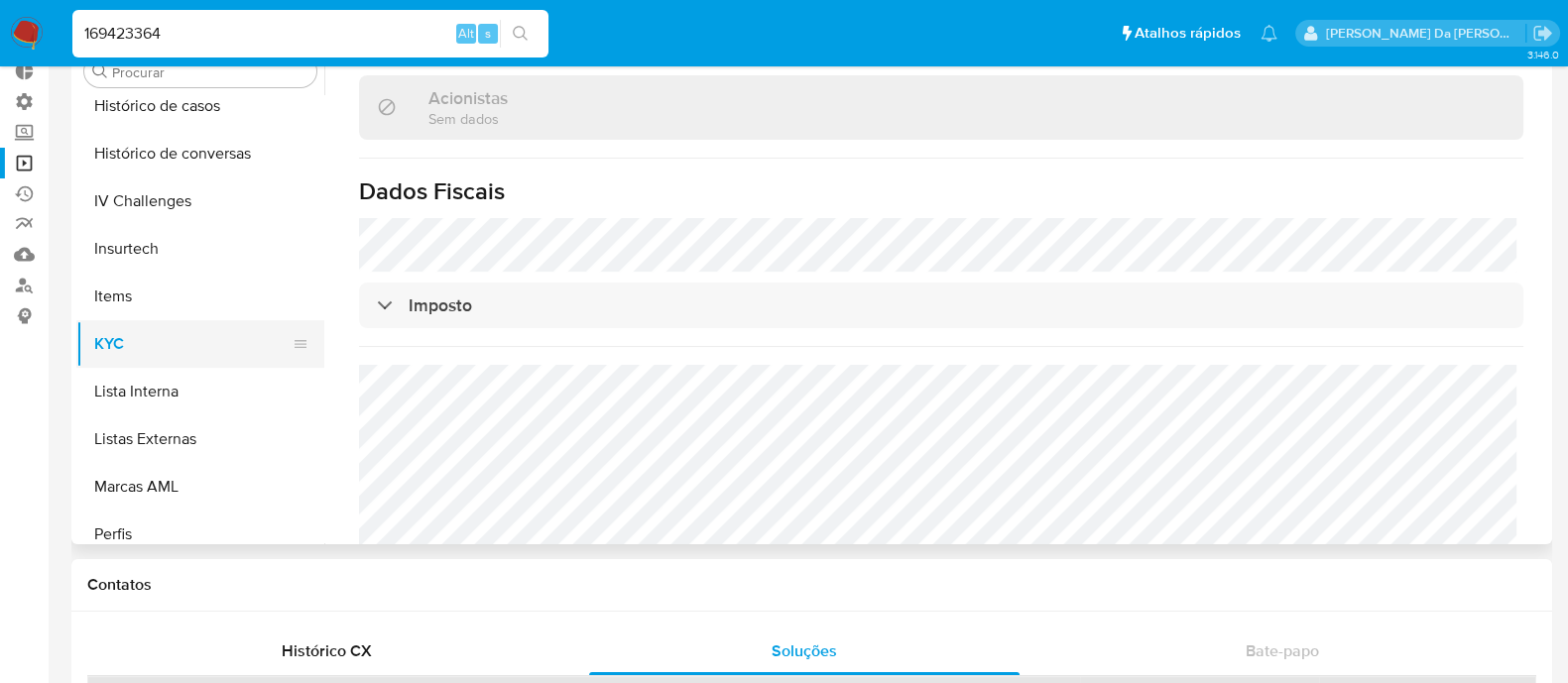 click on "KYC" at bounding box center (192, 344) 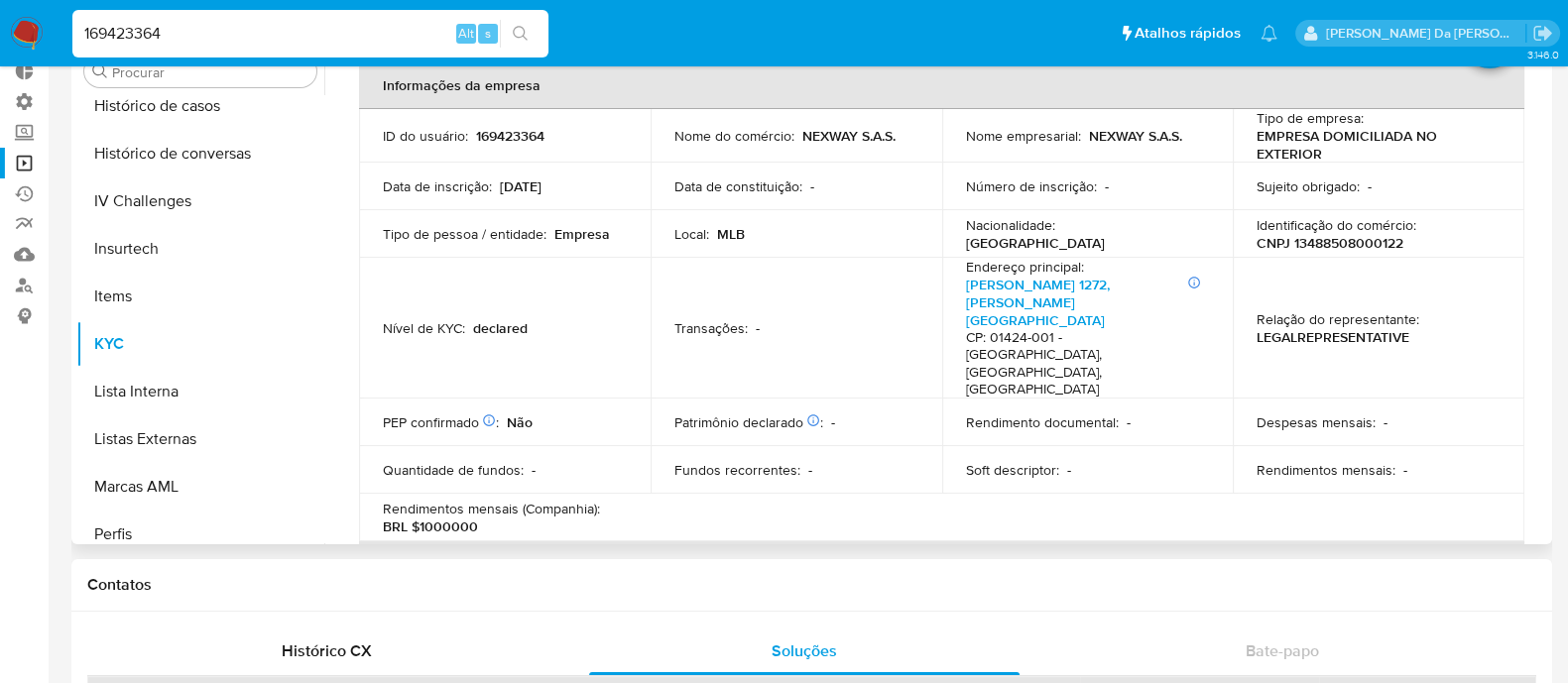 scroll, scrollTop: 0, scrollLeft: 0, axis: both 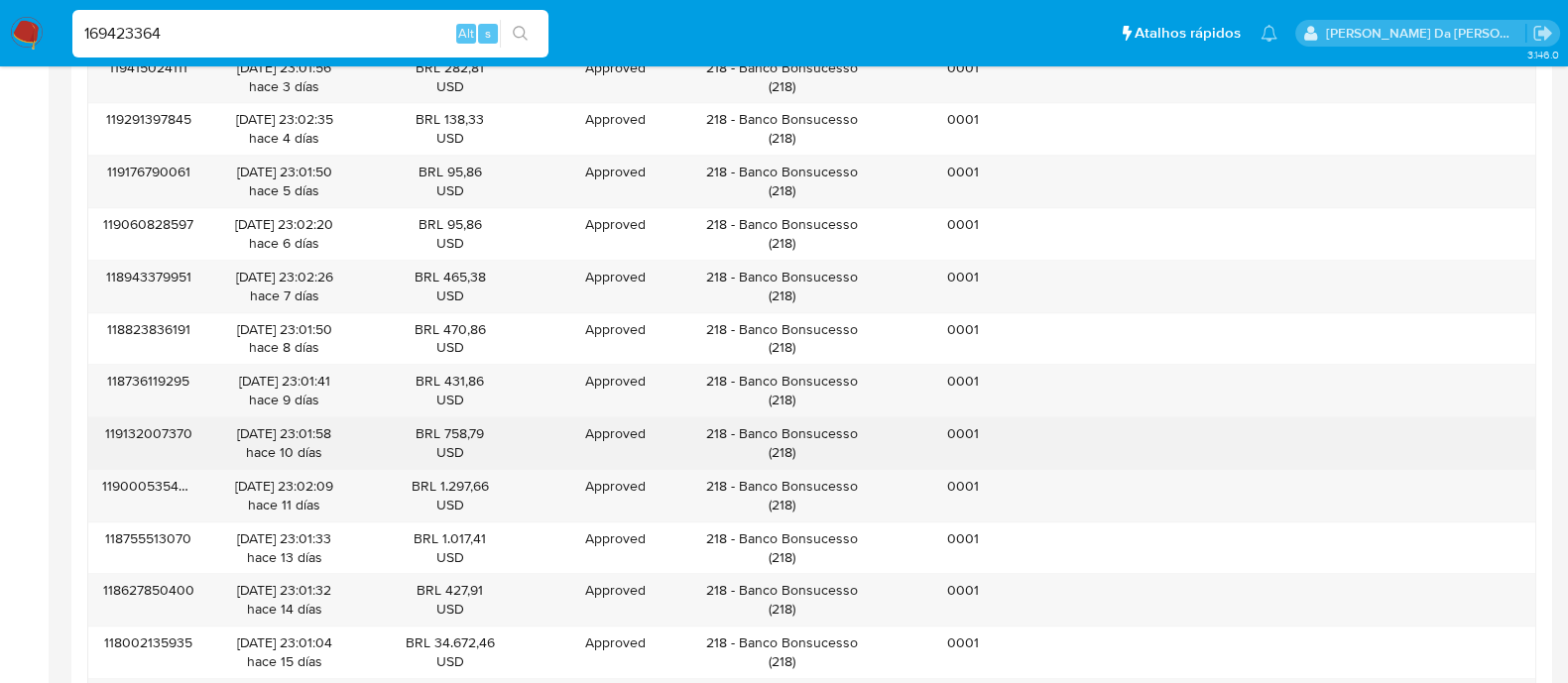 drag, startPoint x: 711, startPoint y: 676, endPoint x: 1012, endPoint y: 458, distance: 371.65172 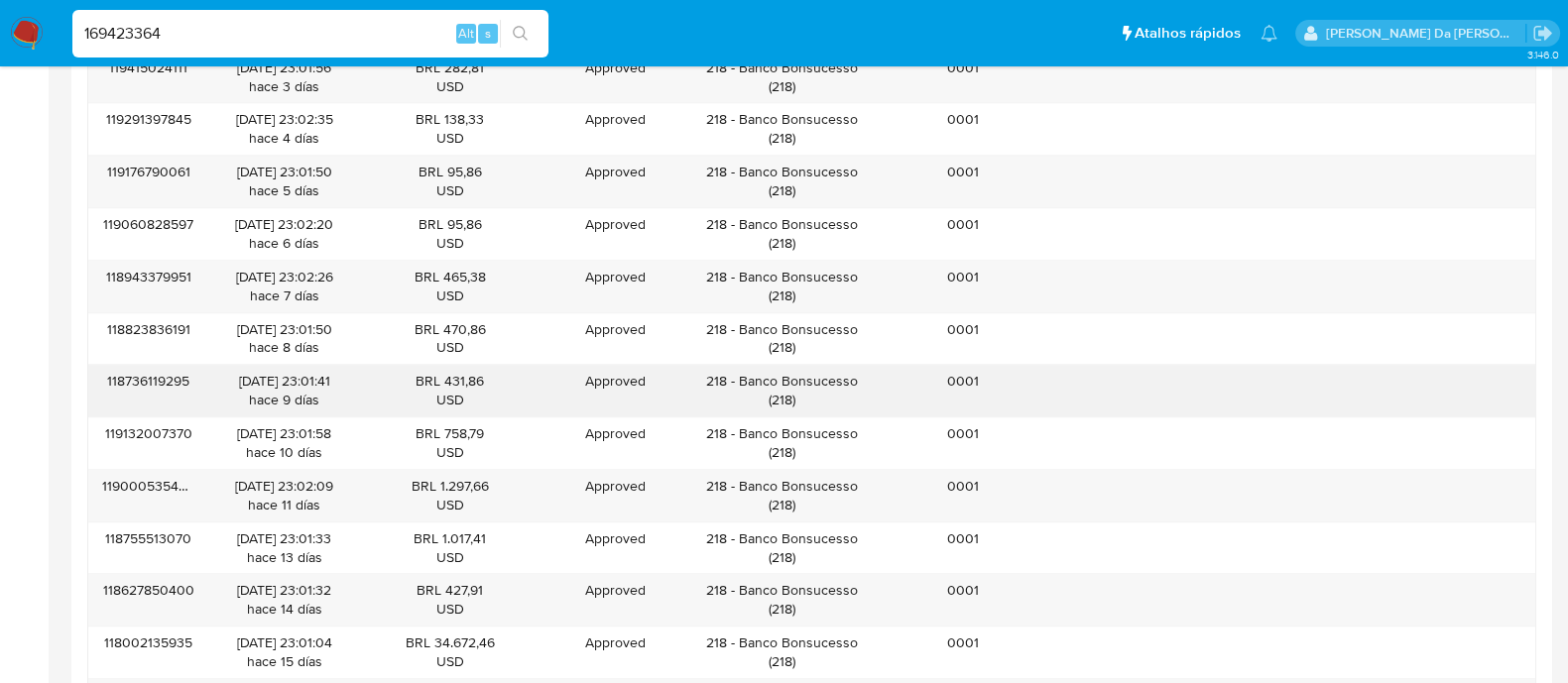 click on "0001" at bounding box center (962, 391) 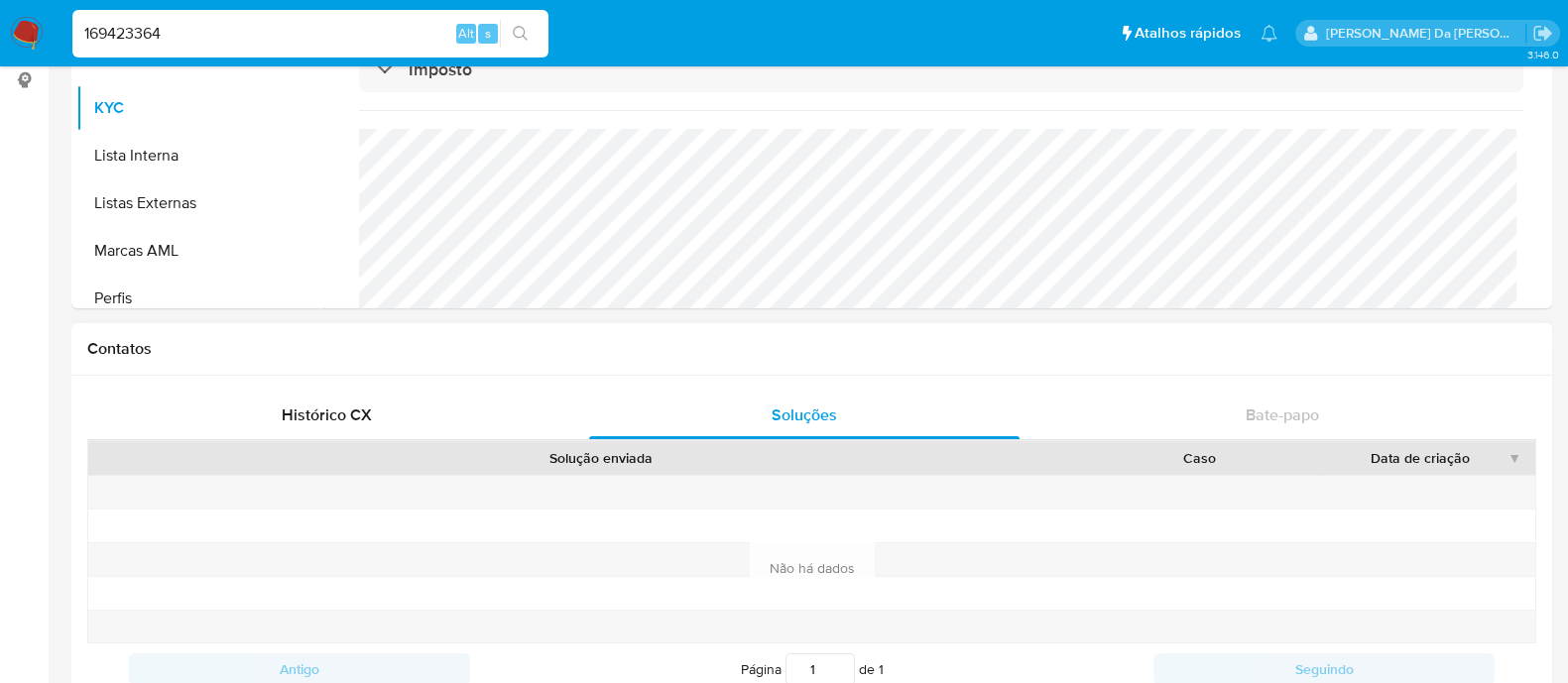 scroll, scrollTop: 206, scrollLeft: 0, axis: vertical 